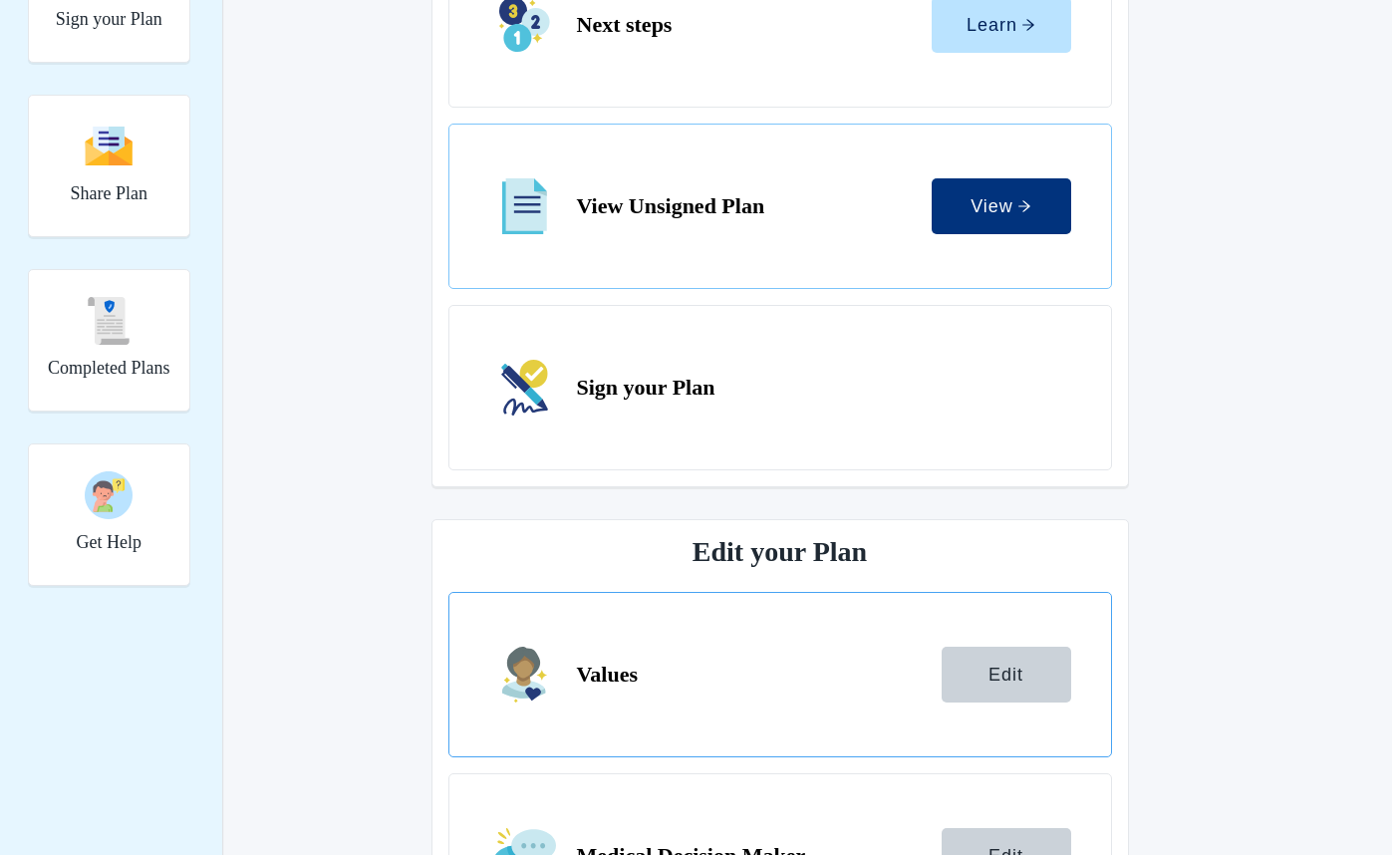 scroll, scrollTop: 373, scrollLeft: 0, axis: vertical 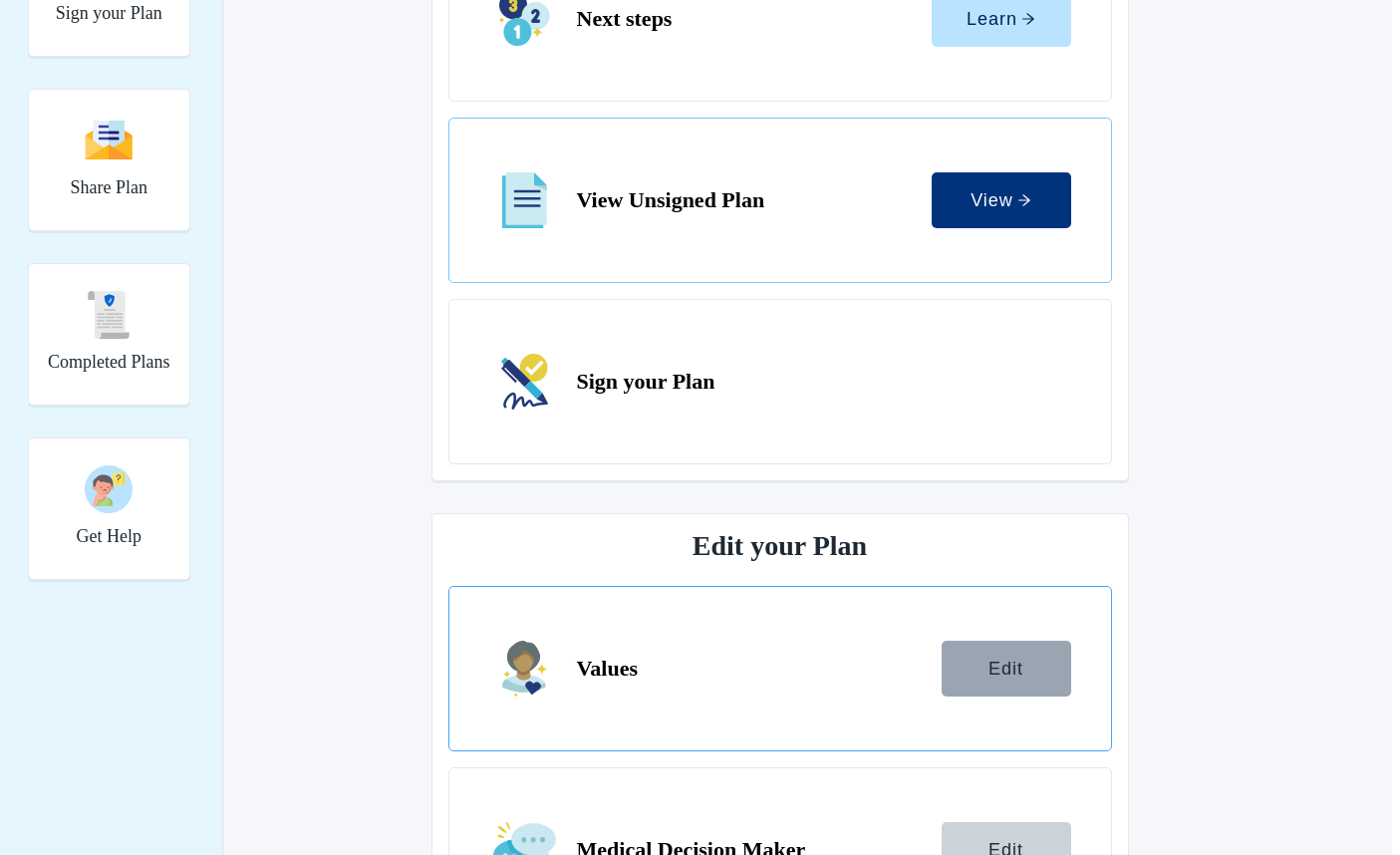 click on "Edit" at bounding box center (1006, 669) 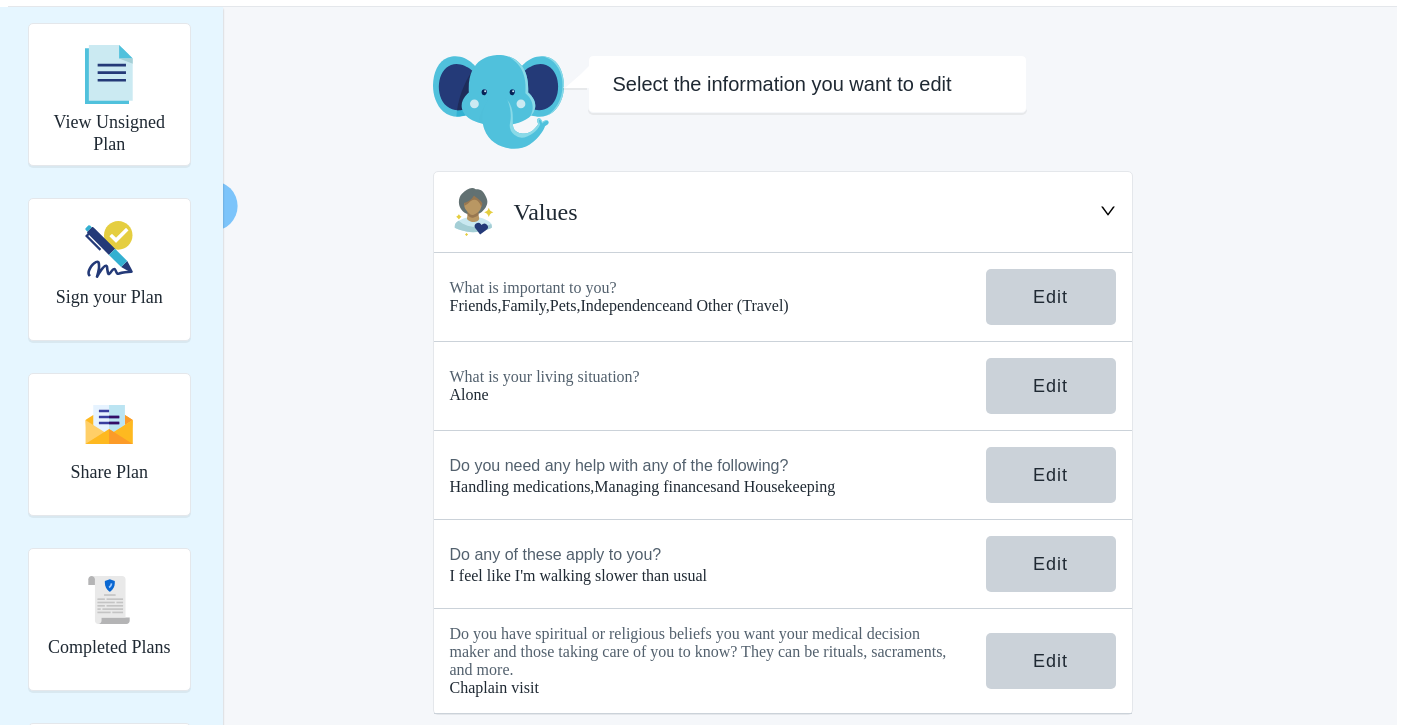 scroll, scrollTop: 112, scrollLeft: 0, axis: vertical 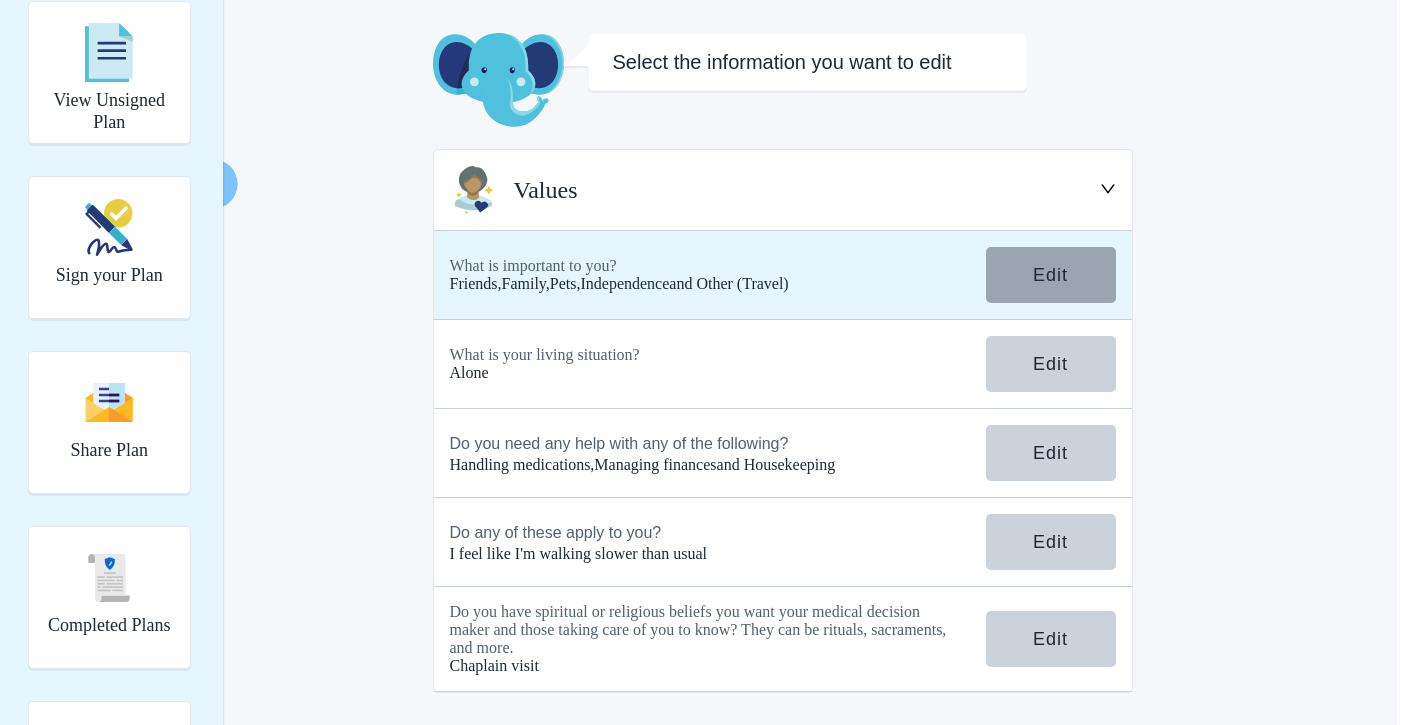 click on "Edit" at bounding box center [1050, 275] 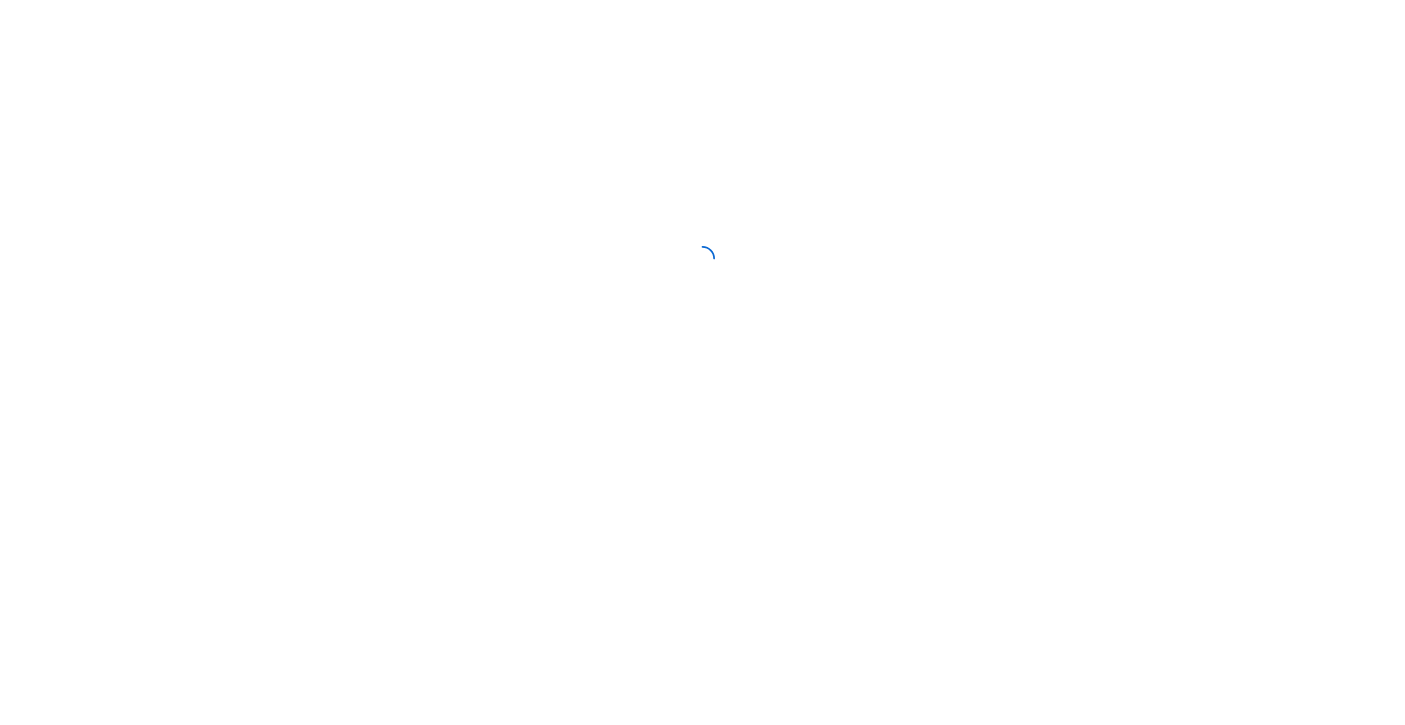 scroll, scrollTop: 0, scrollLeft: 0, axis: both 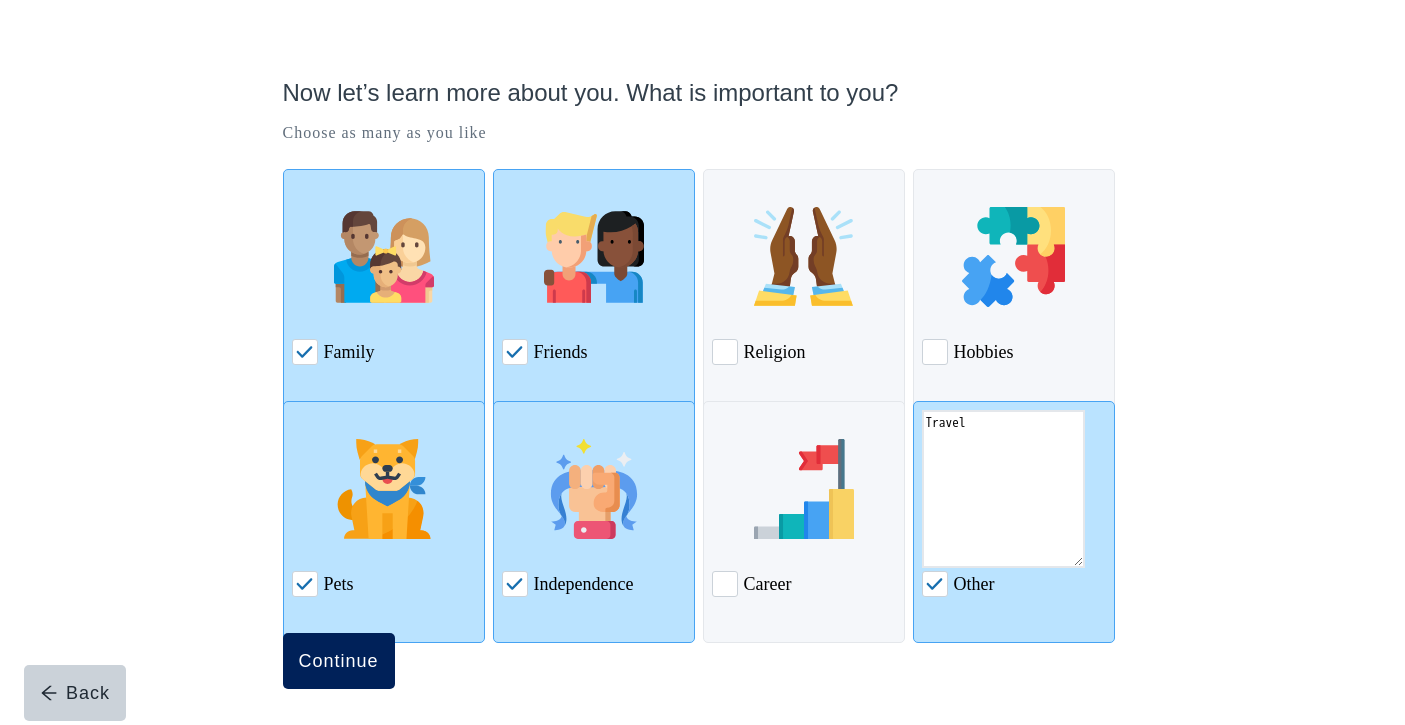 click on "Continue" at bounding box center [339, 661] 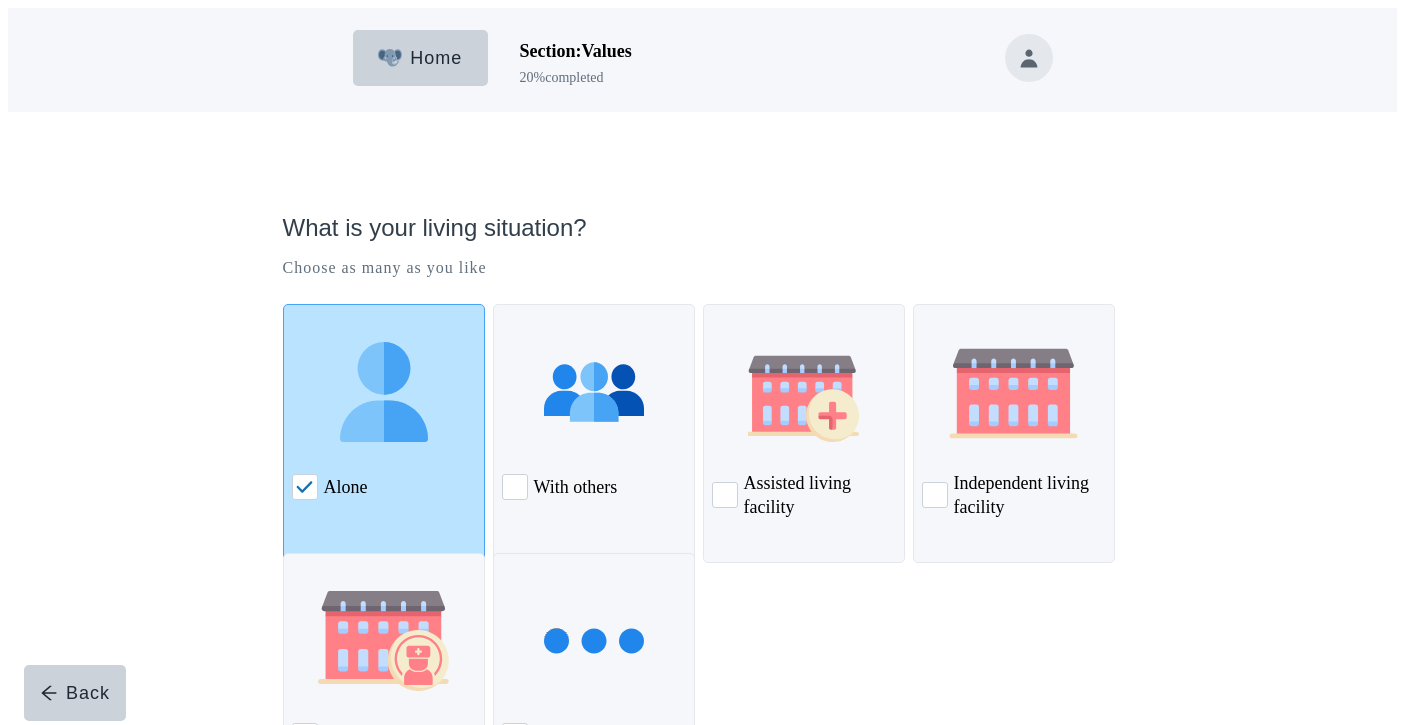 scroll, scrollTop: 151, scrollLeft: 0, axis: vertical 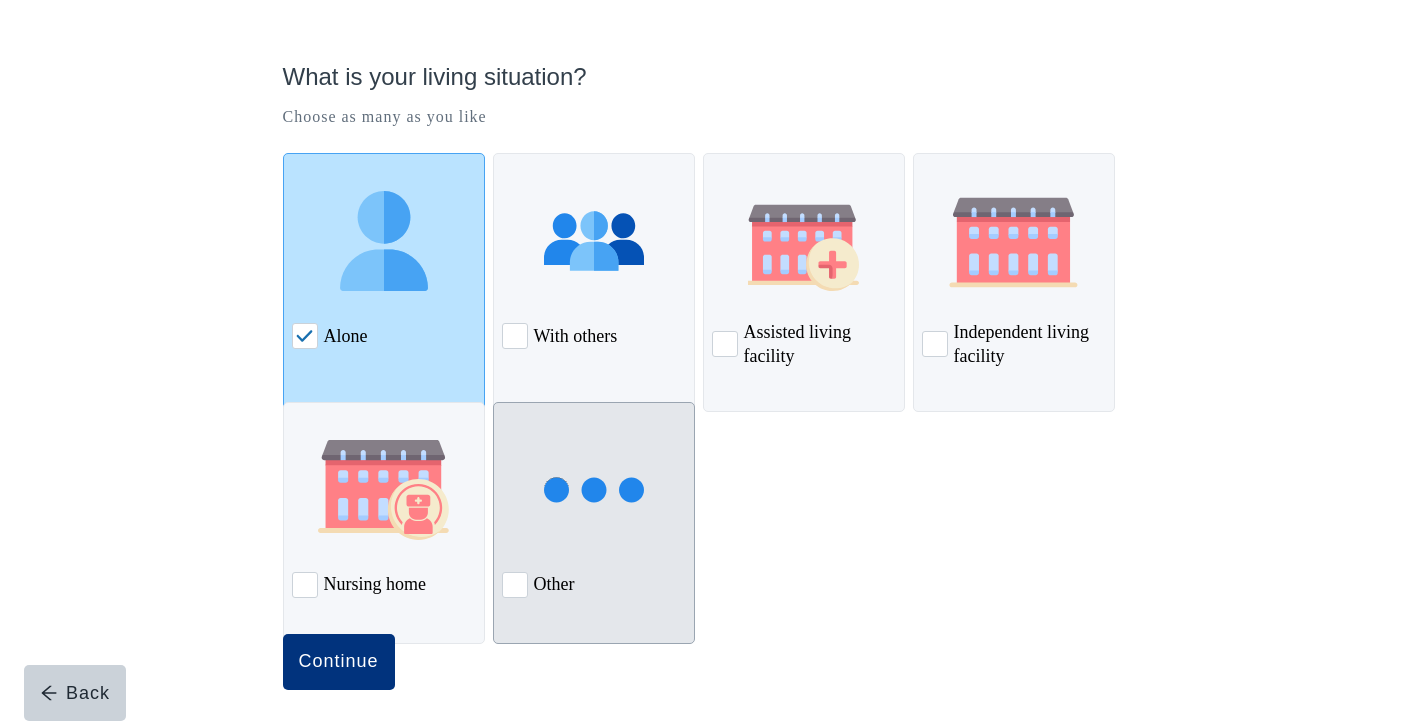 click at bounding box center (515, 585) 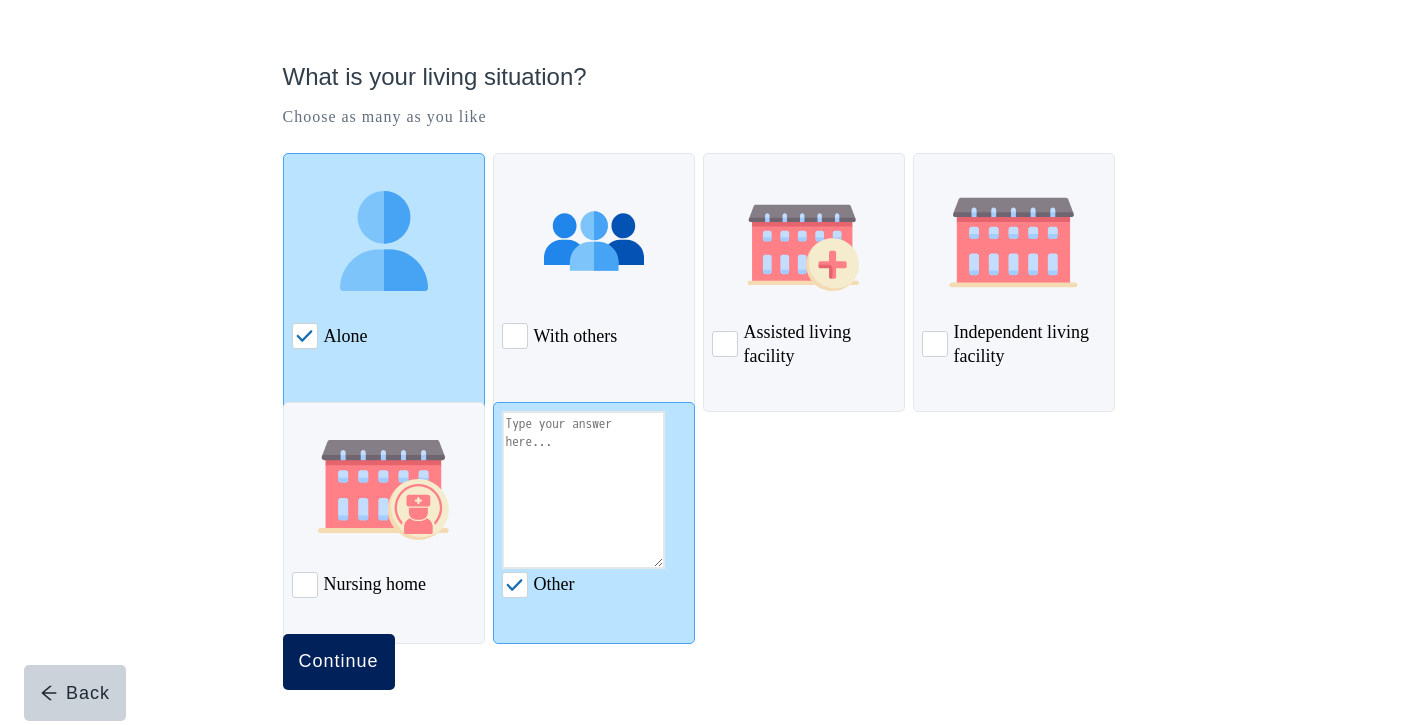 click on "Continue" at bounding box center (339, 662) 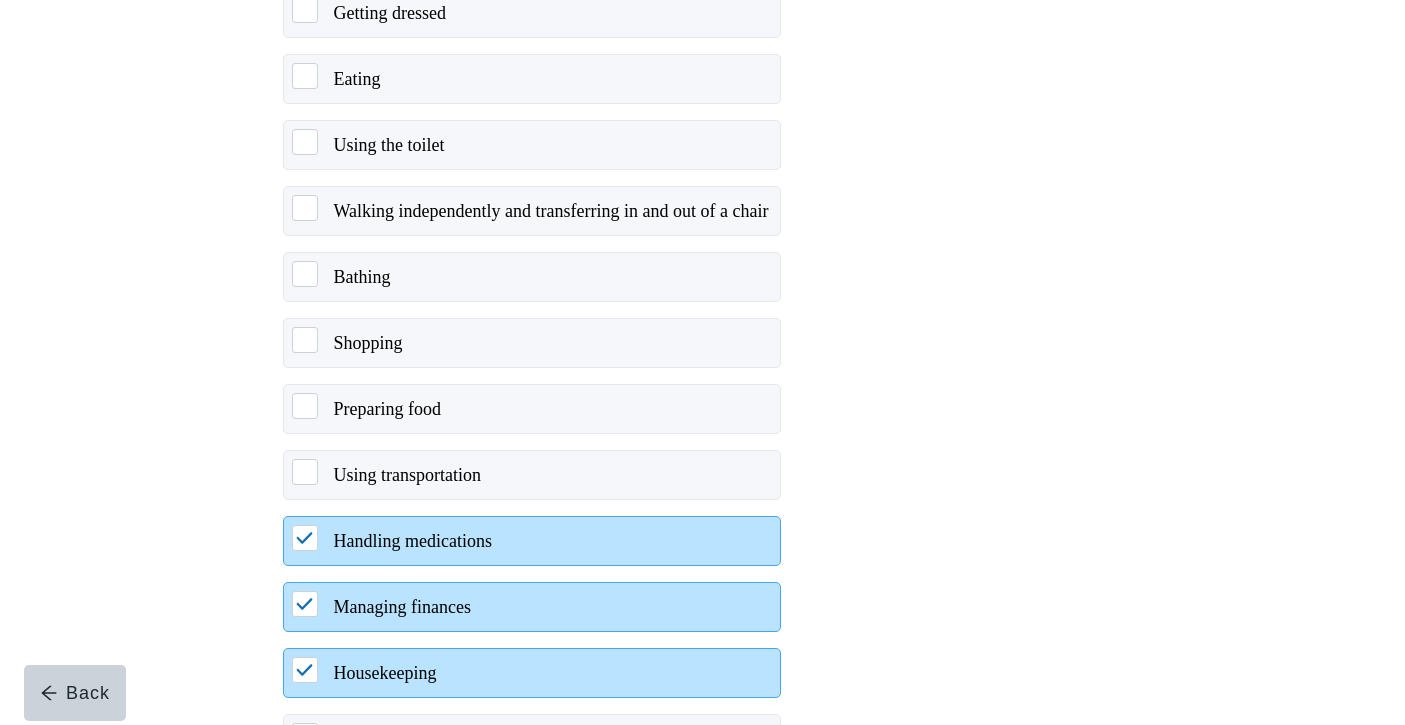 scroll, scrollTop: 381, scrollLeft: 0, axis: vertical 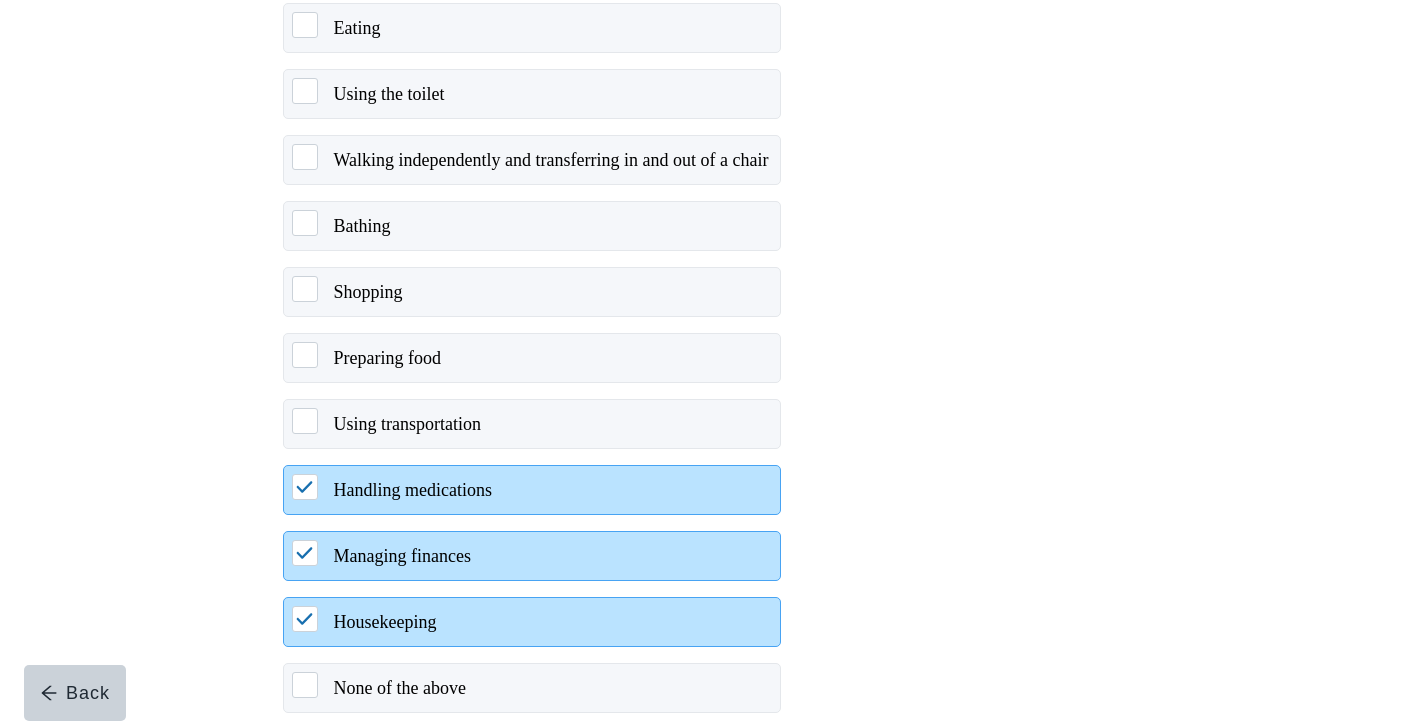 click on "Continue" at bounding box center (339, 757) 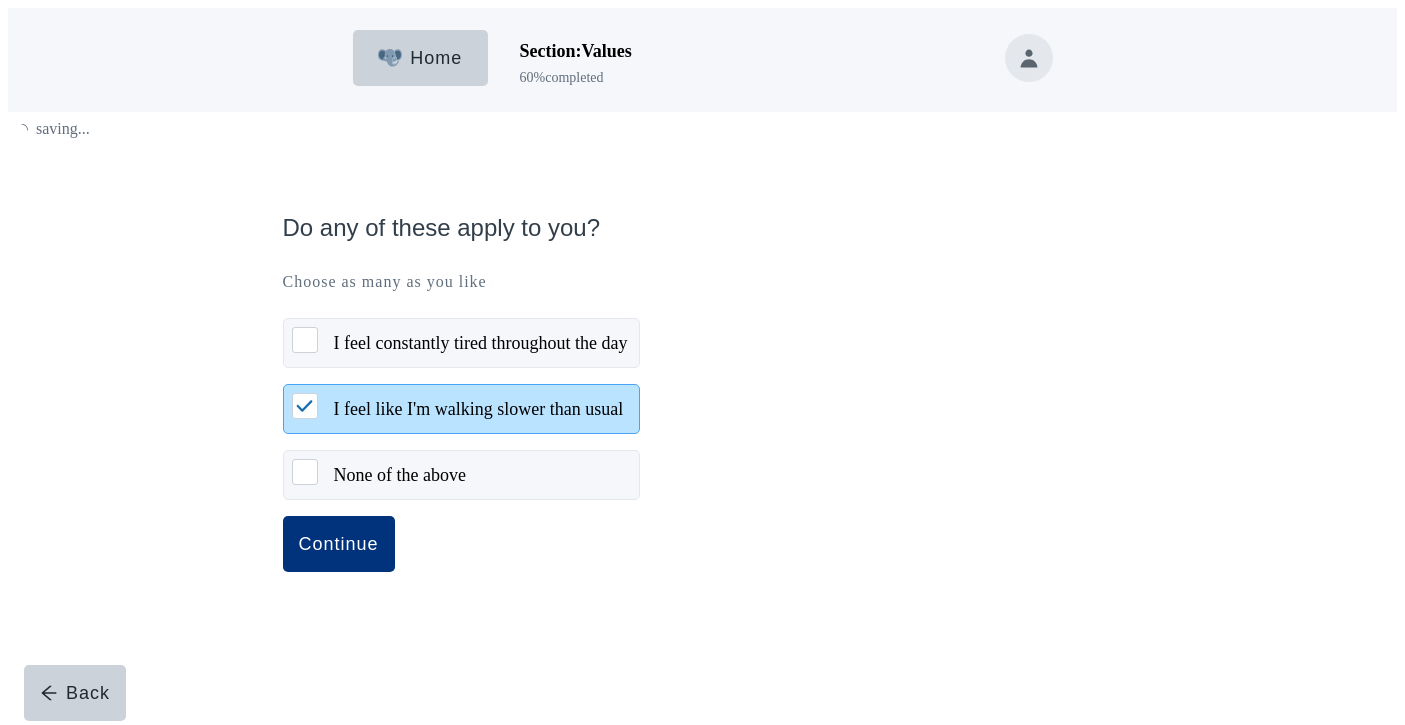 scroll, scrollTop: 0, scrollLeft: 0, axis: both 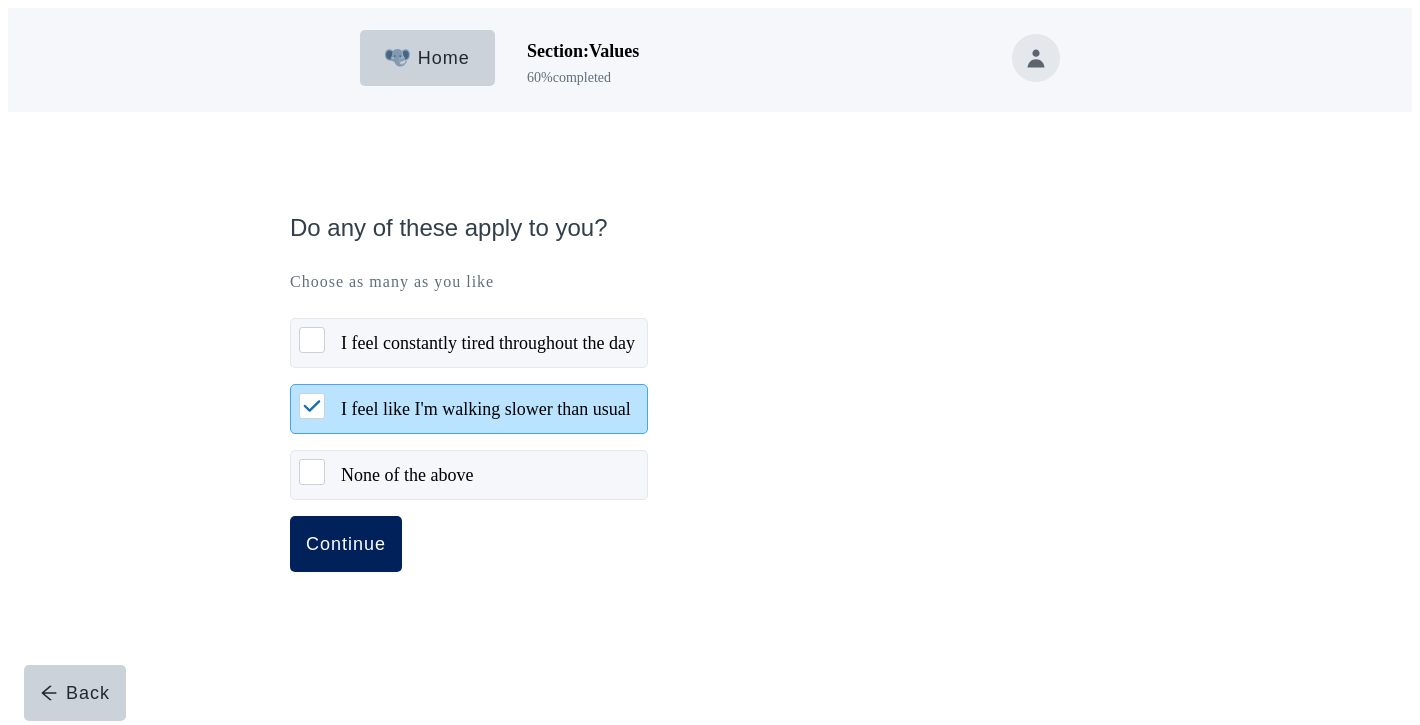 drag, startPoint x: 412, startPoint y: 523, endPoint x: 435, endPoint y: 536, distance: 26.41969 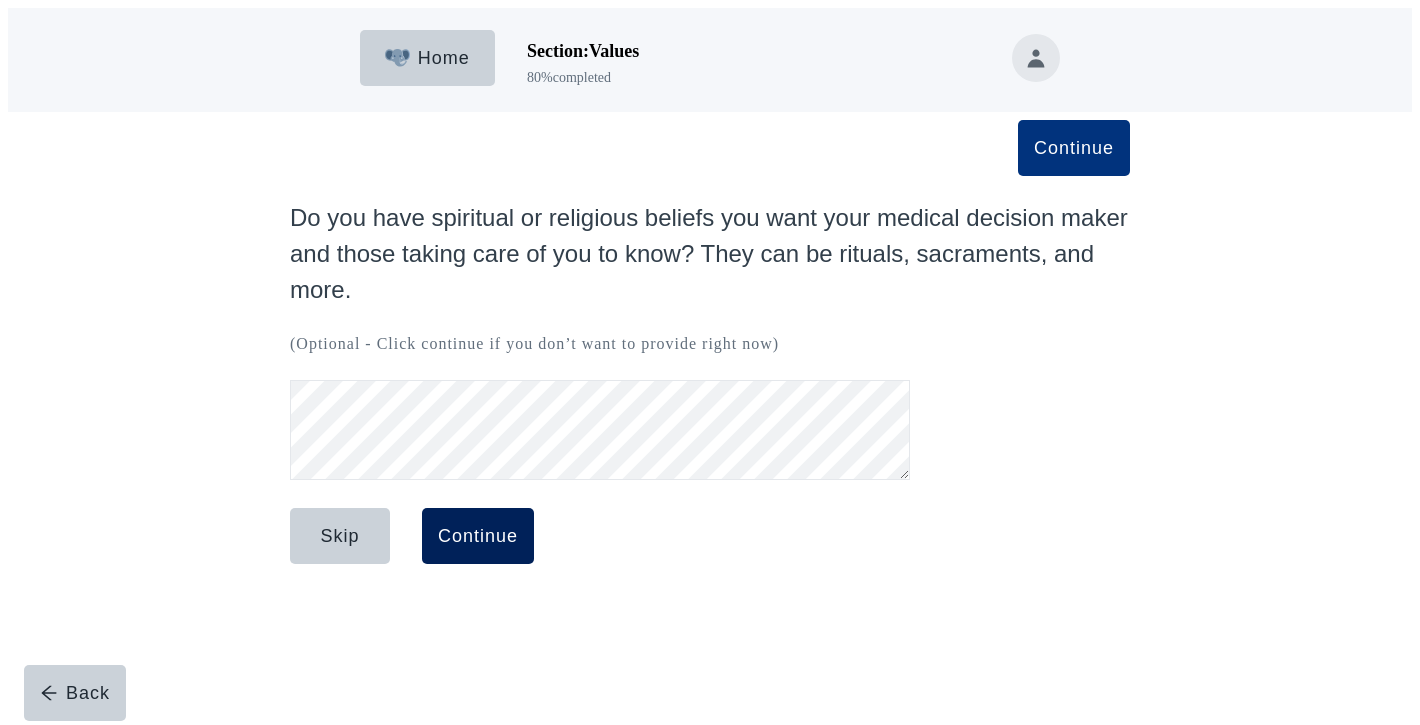 click on "Continue" at bounding box center (478, 536) 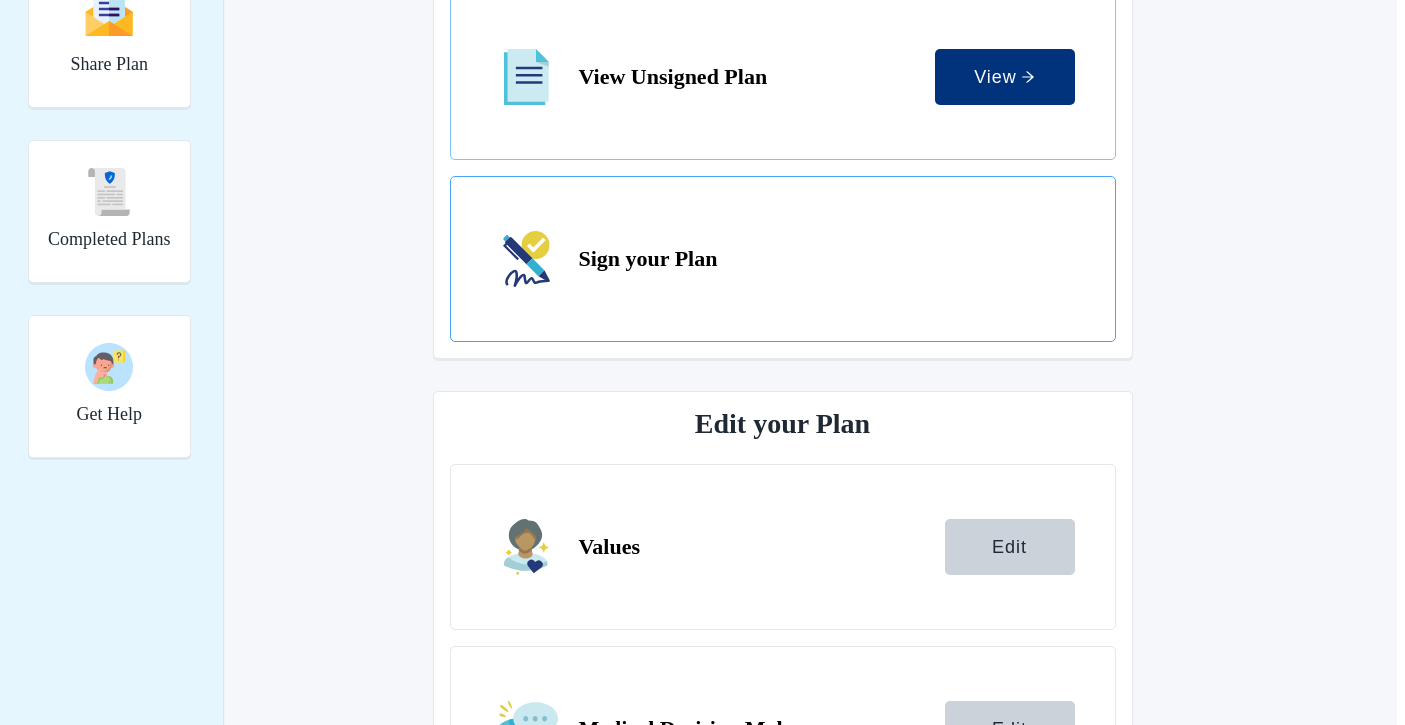 scroll, scrollTop: 517, scrollLeft: 0, axis: vertical 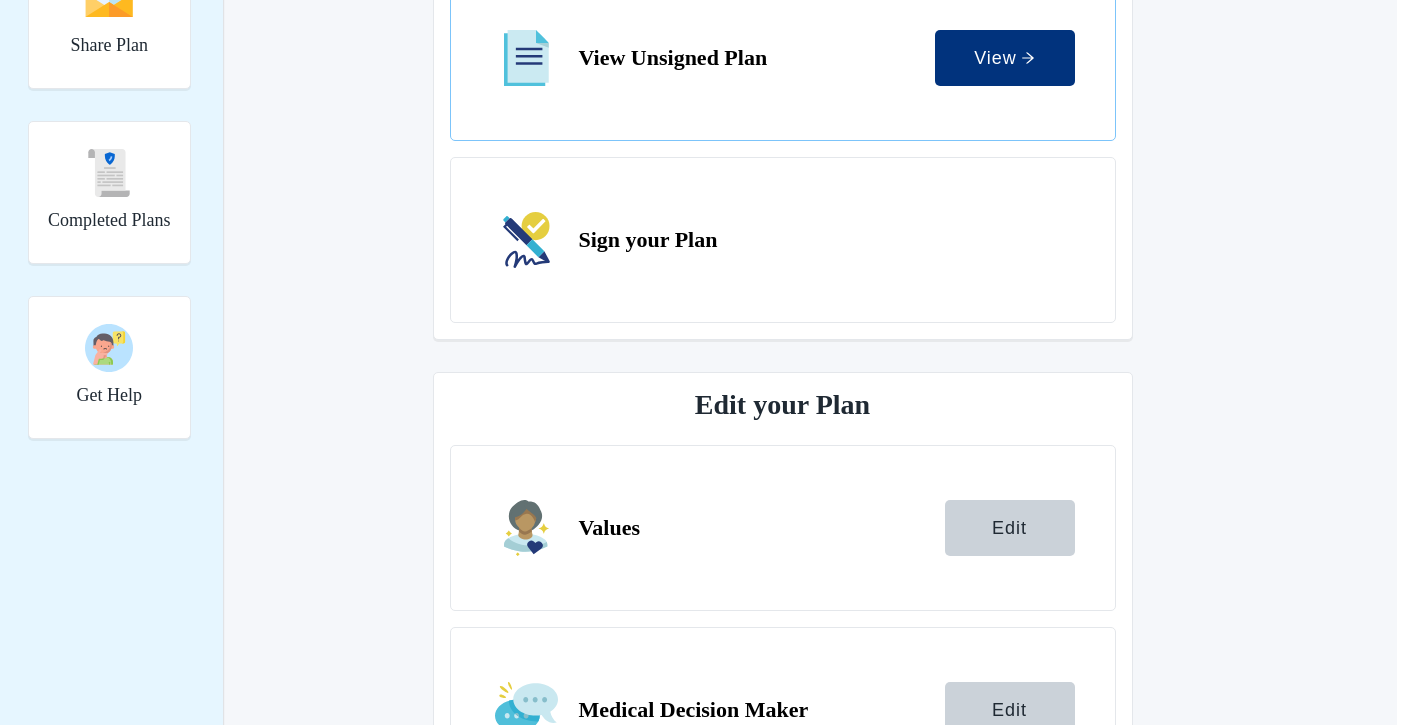 click on "Edit" at bounding box center (1010, 892) 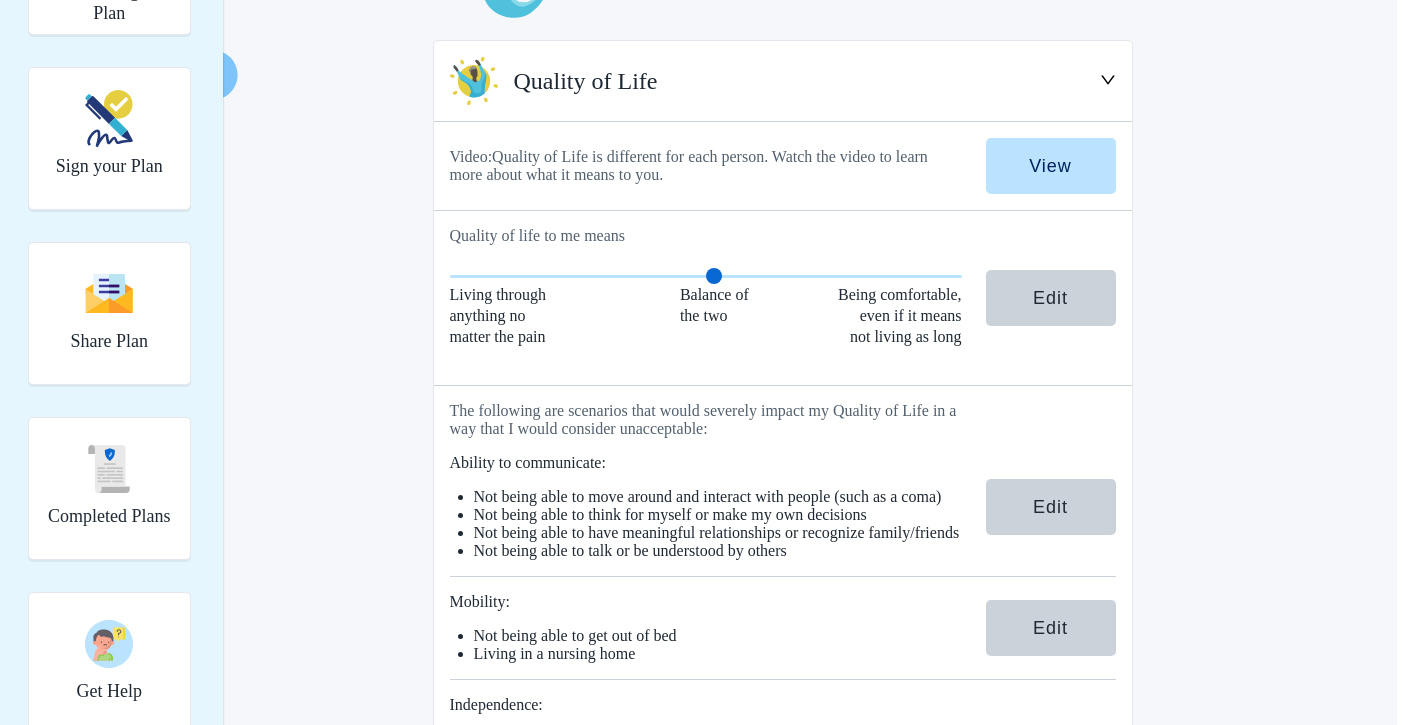 scroll, scrollTop: 288, scrollLeft: 0, axis: vertical 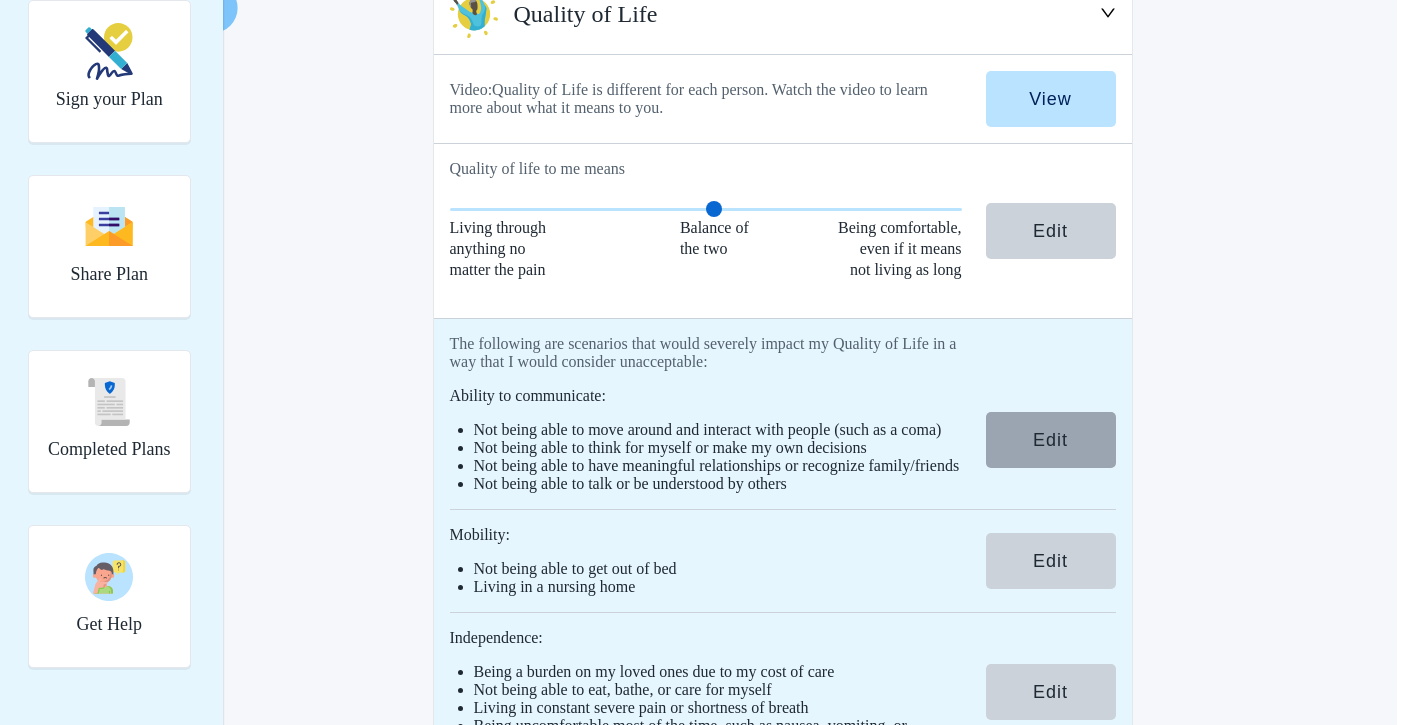 click on "Edit" at bounding box center (1051, 440) 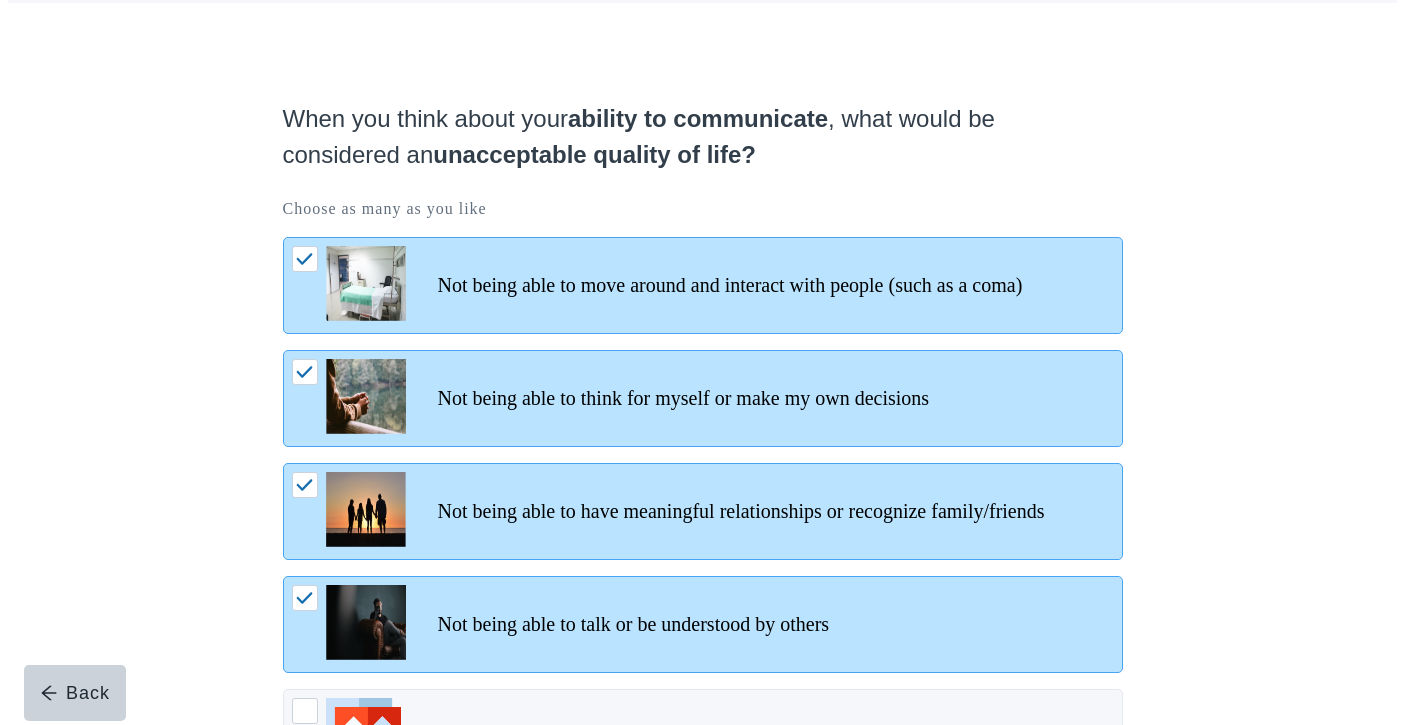 scroll, scrollTop: 0, scrollLeft: 0, axis: both 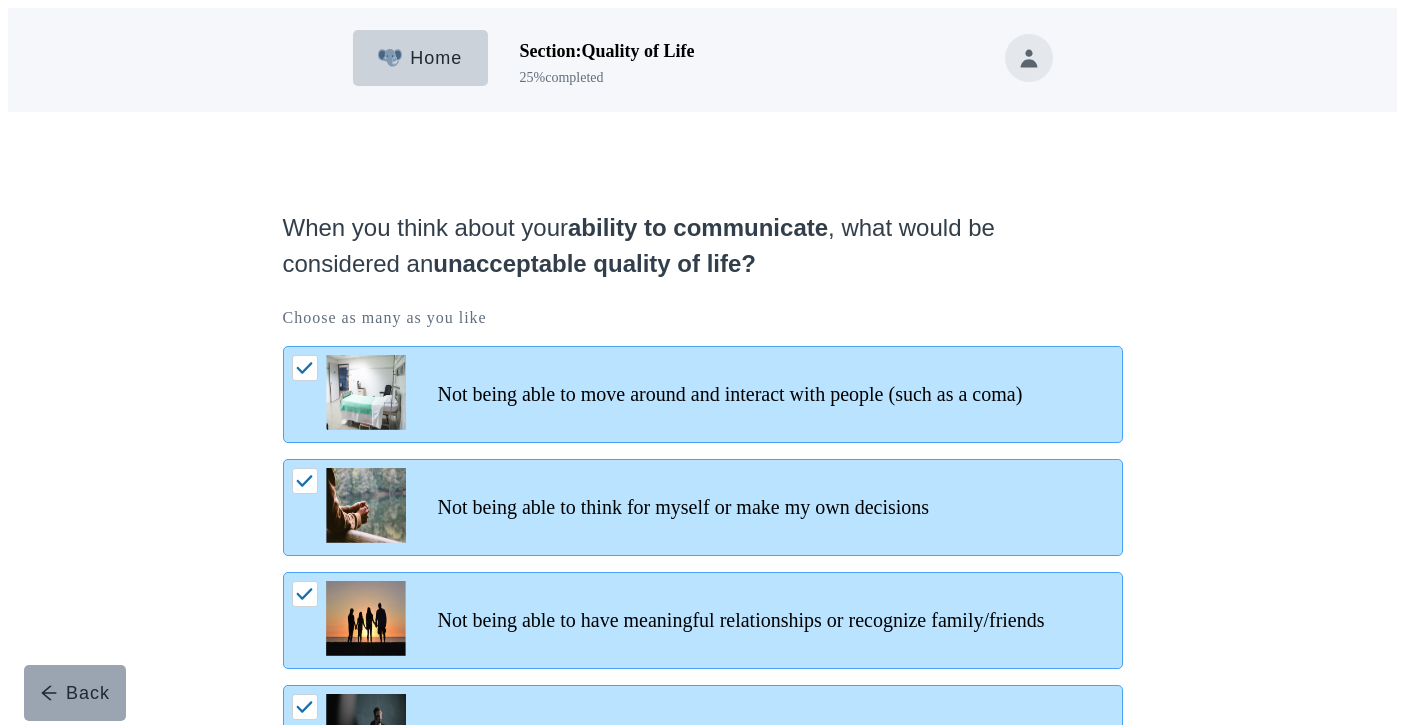 click on "Back" at bounding box center (75, 693) 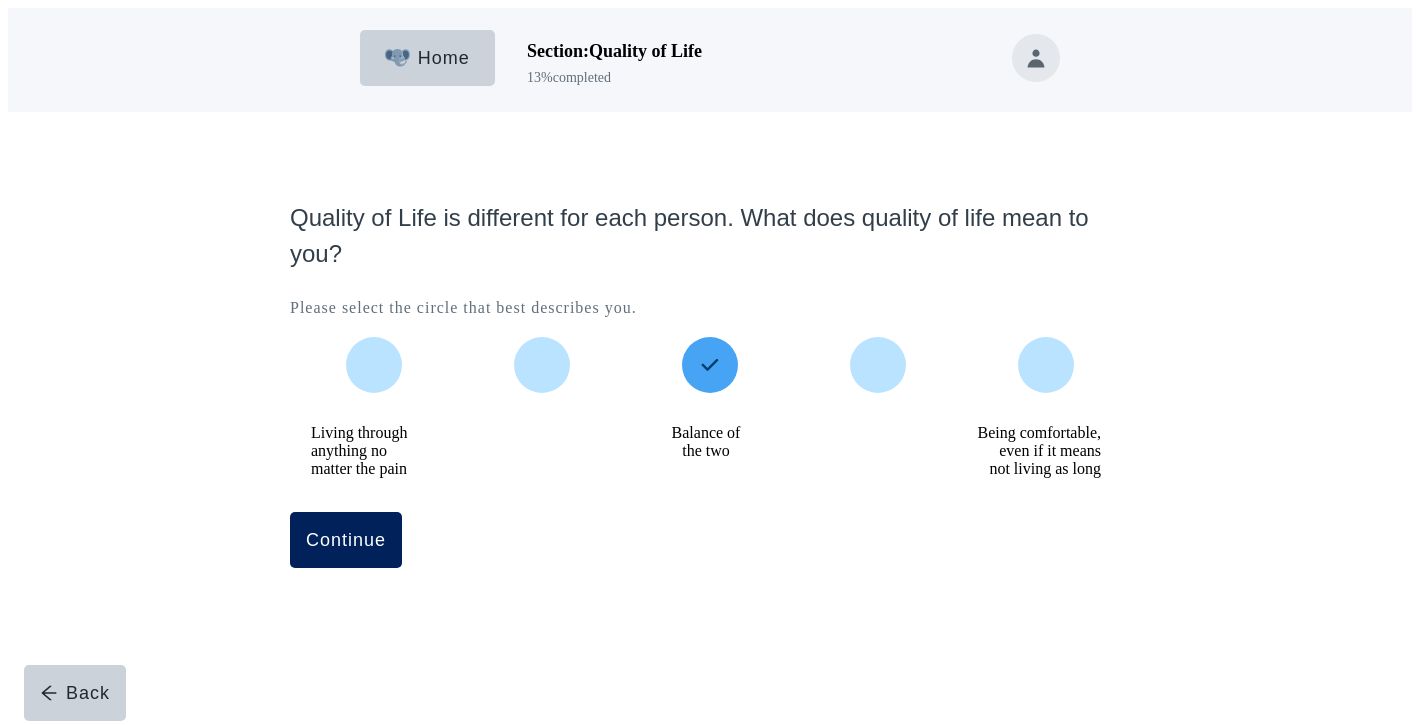 click on "Continue" at bounding box center (346, 540) 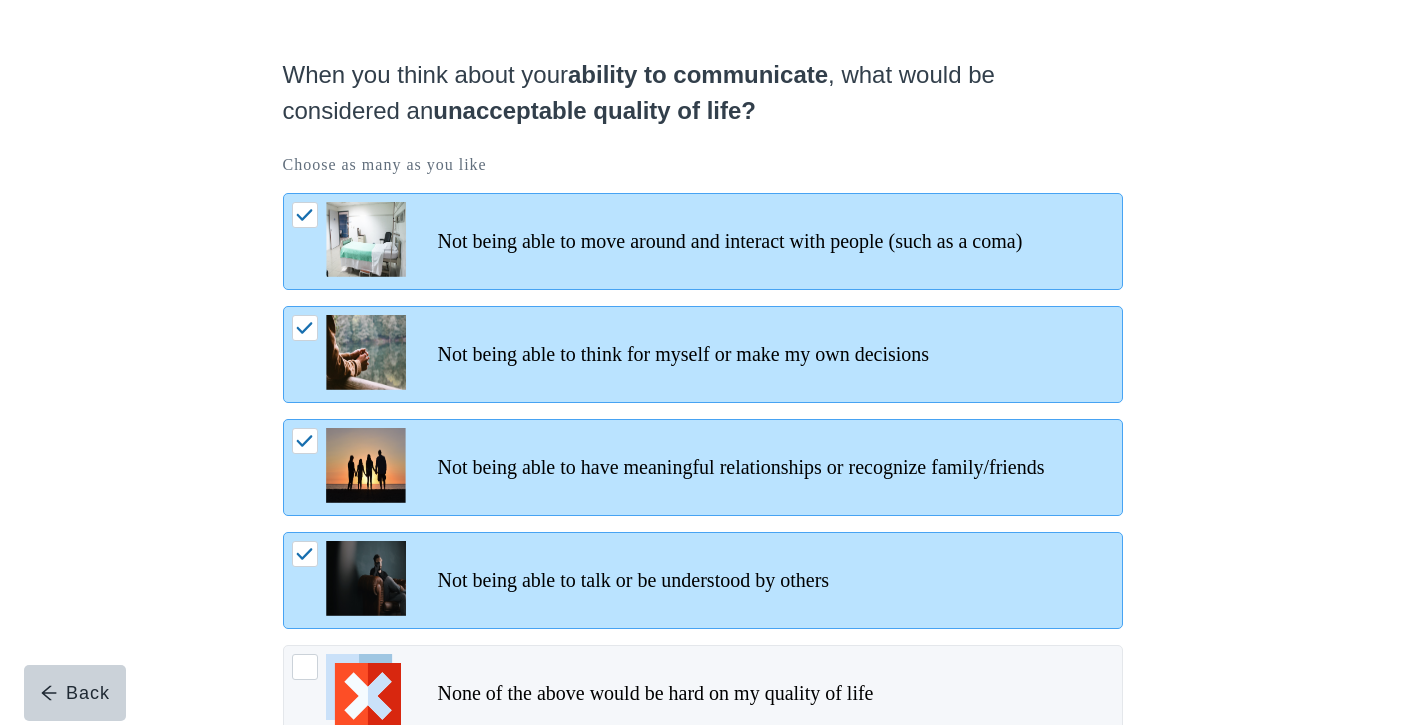 scroll, scrollTop: 266, scrollLeft: 0, axis: vertical 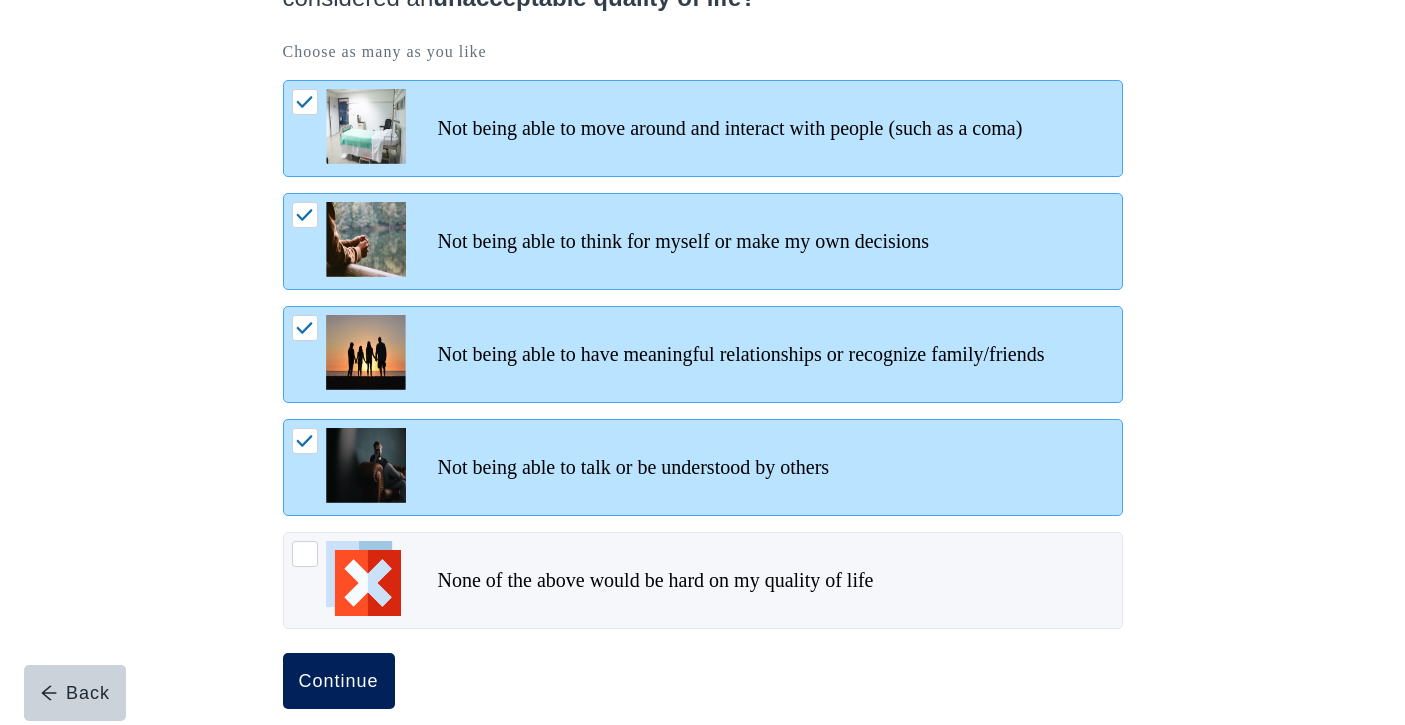 drag, startPoint x: 418, startPoint y: 649, endPoint x: 602, endPoint y: 706, distance: 192.62659 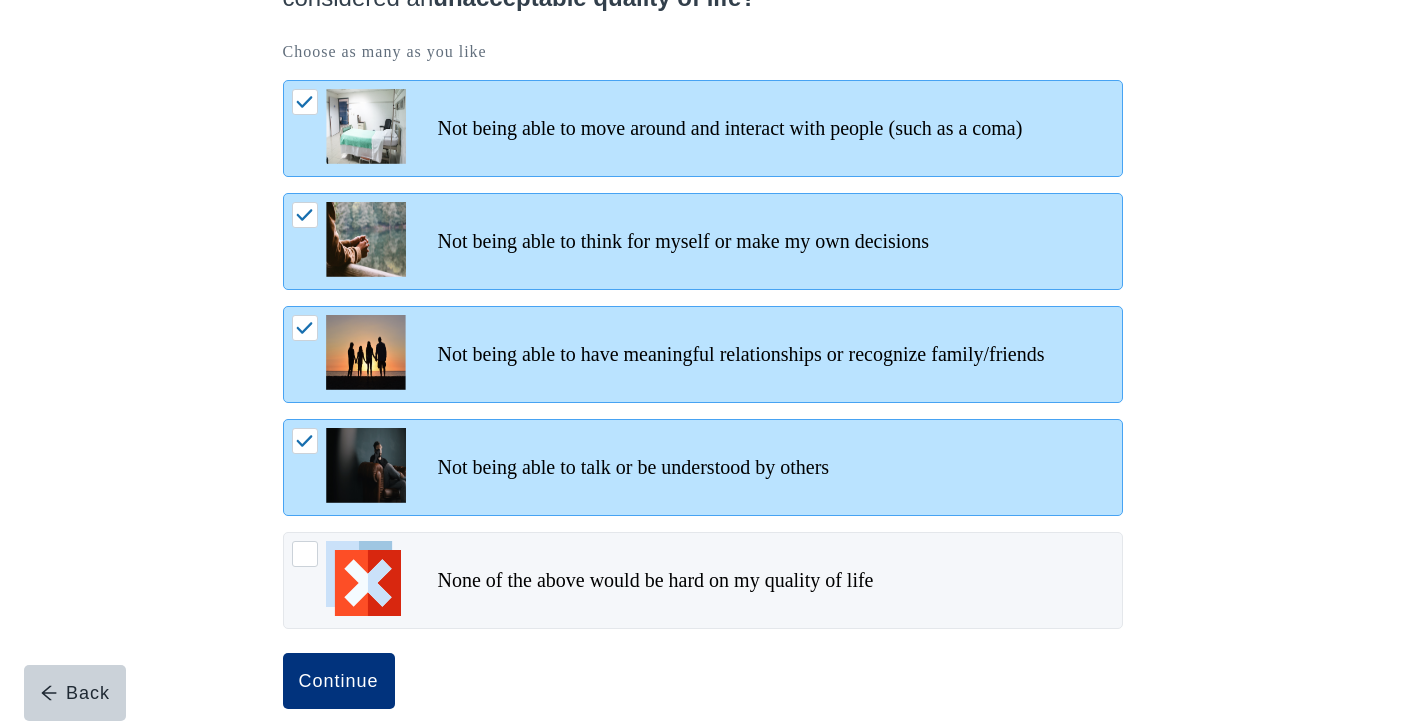 click on "Continue" at bounding box center [339, 681] 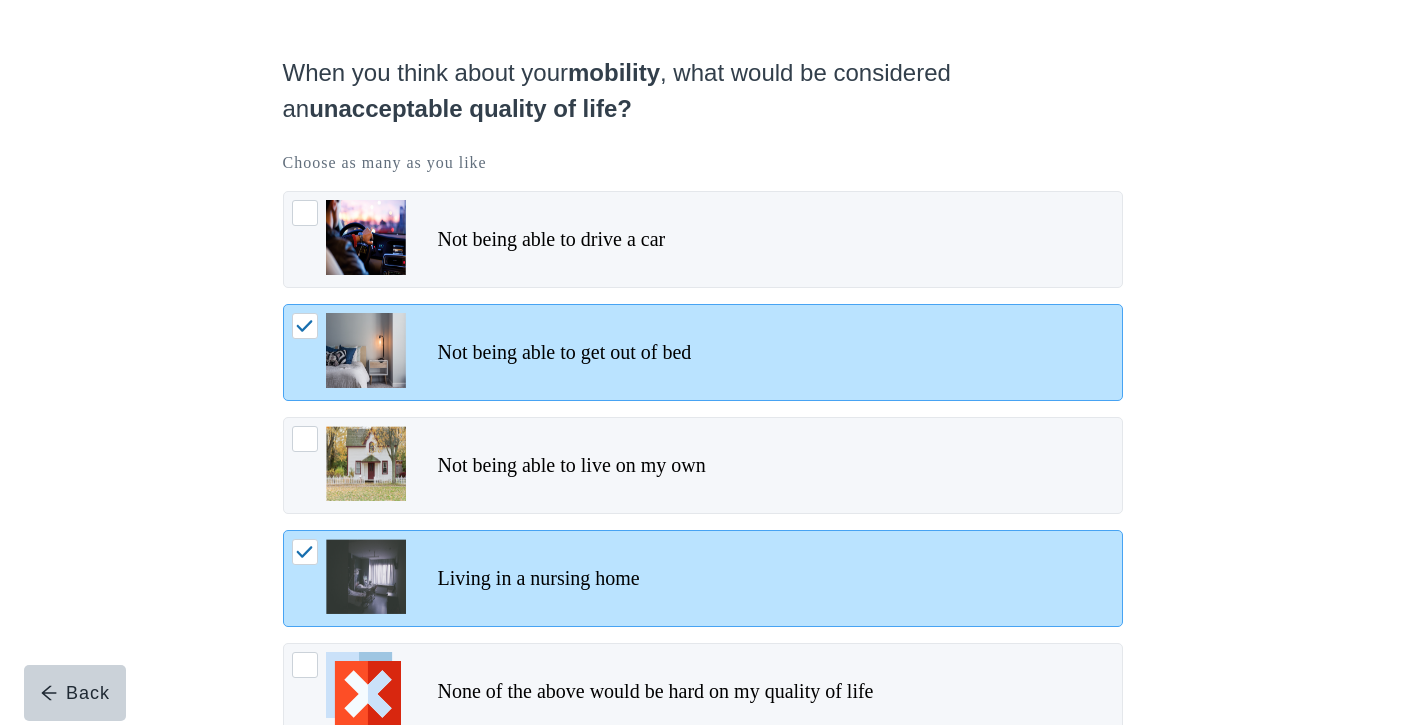 scroll, scrollTop: 202, scrollLeft: 0, axis: vertical 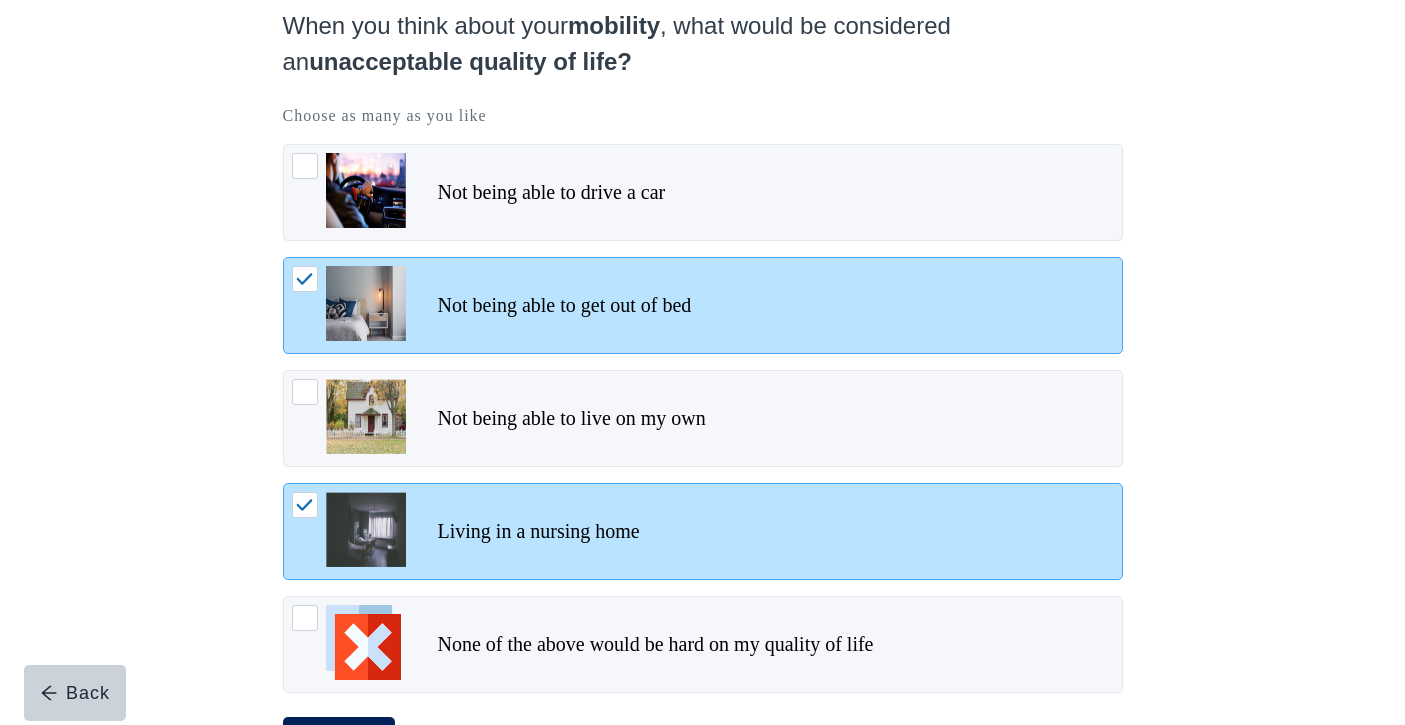 click on "Continue" at bounding box center [339, 745] 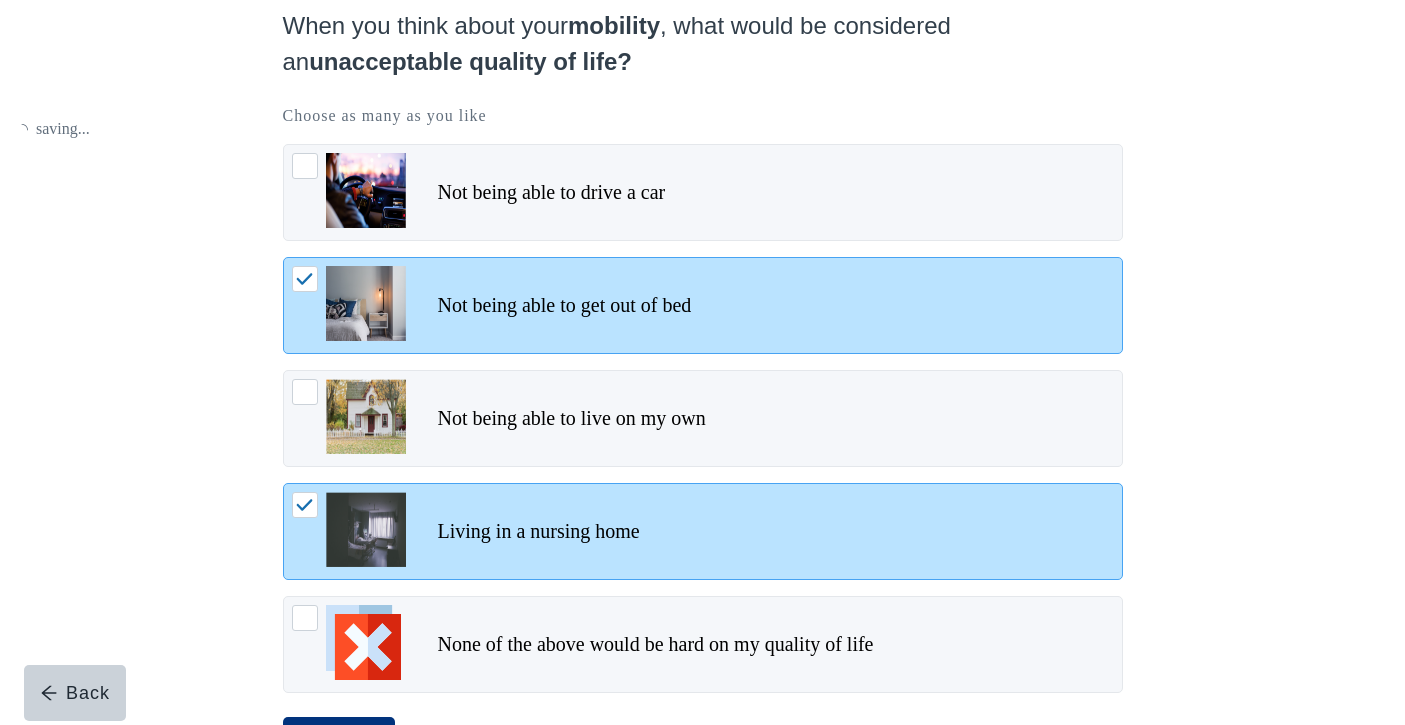 scroll, scrollTop: 0, scrollLeft: 0, axis: both 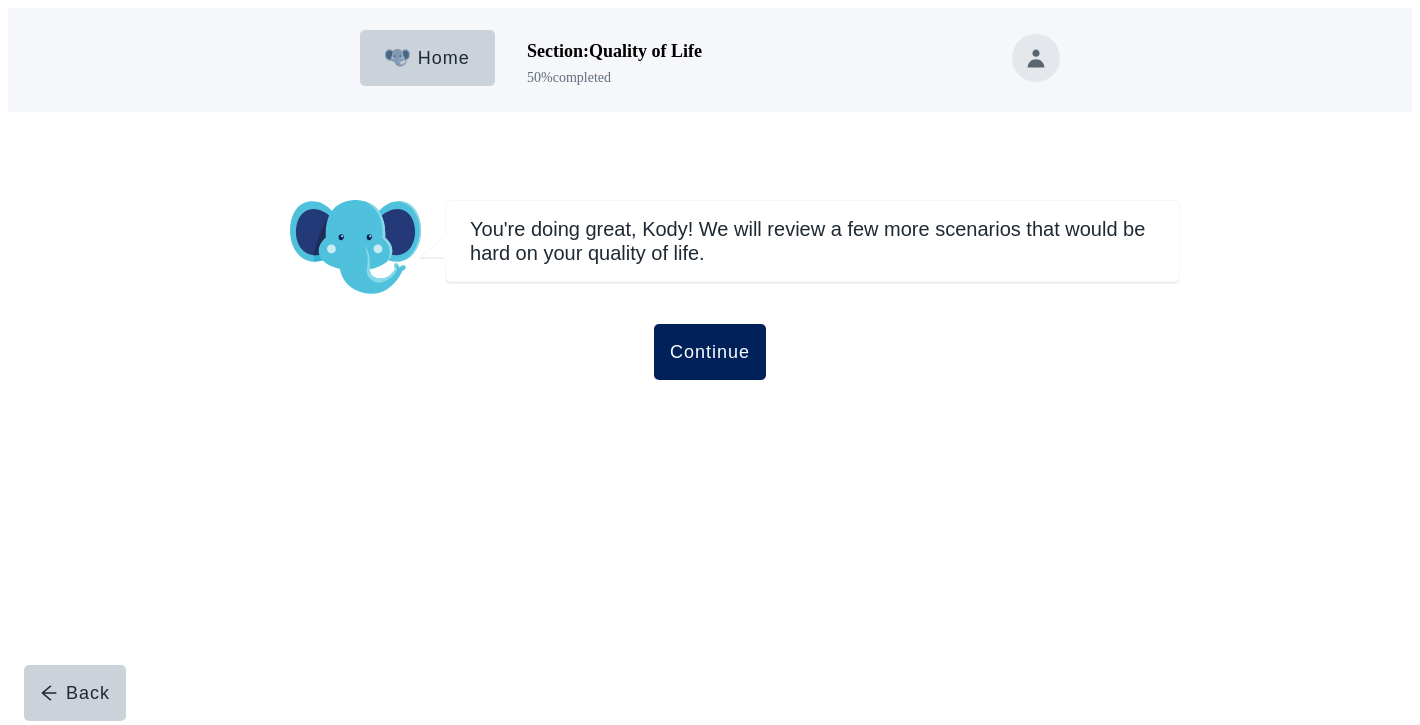 click on "Continue" at bounding box center (710, 352) 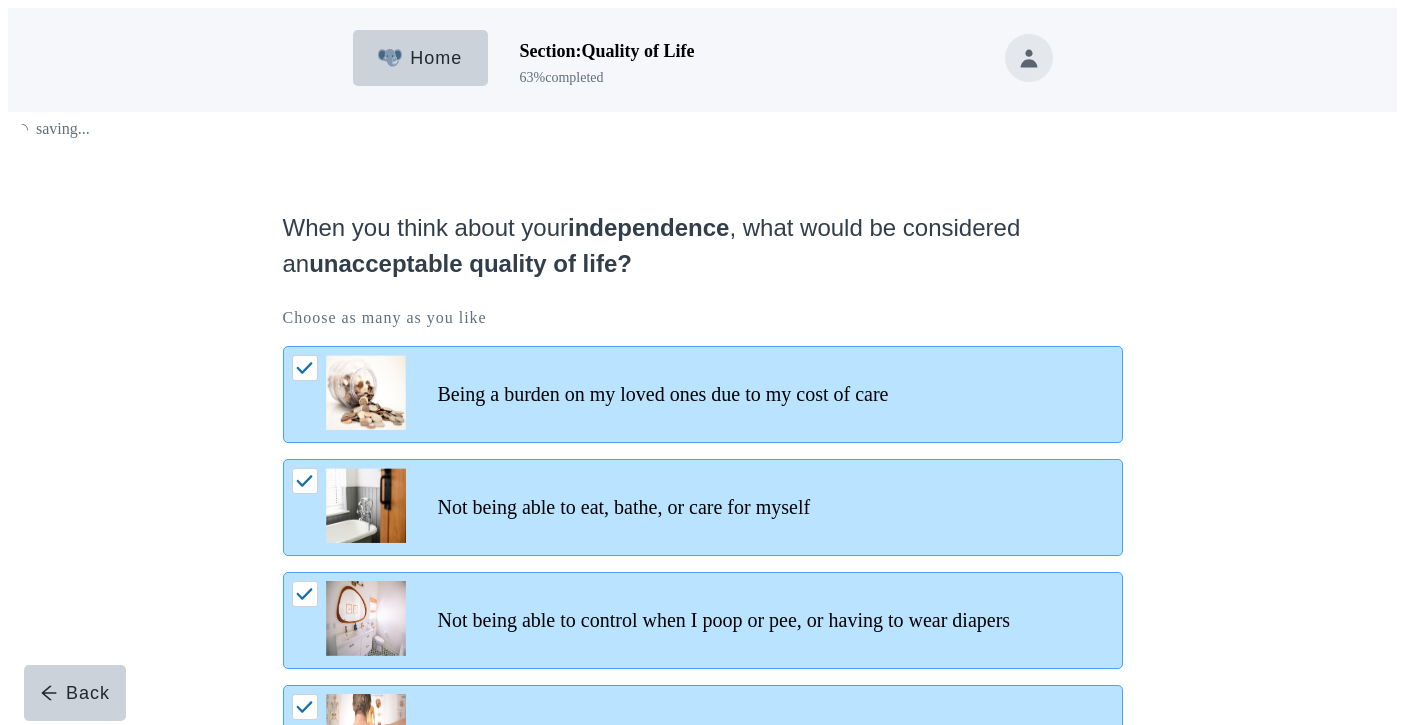click on "When you think about your independence , what would be considered an unacceptable quality of life? Choose as many as you like Being a burden on my loved ones due to my cost of care Not being able to eat, bathe, or care for myself Not being able to control when I poop or pee, or having to wear diapers Living in constant severe pain or shortness of breath Being uncomfortable most of the time, such as nausea, vomiting, or diarrhea None of the above would be hard on my quality of life Back Continue" at bounding box center (703, 666) 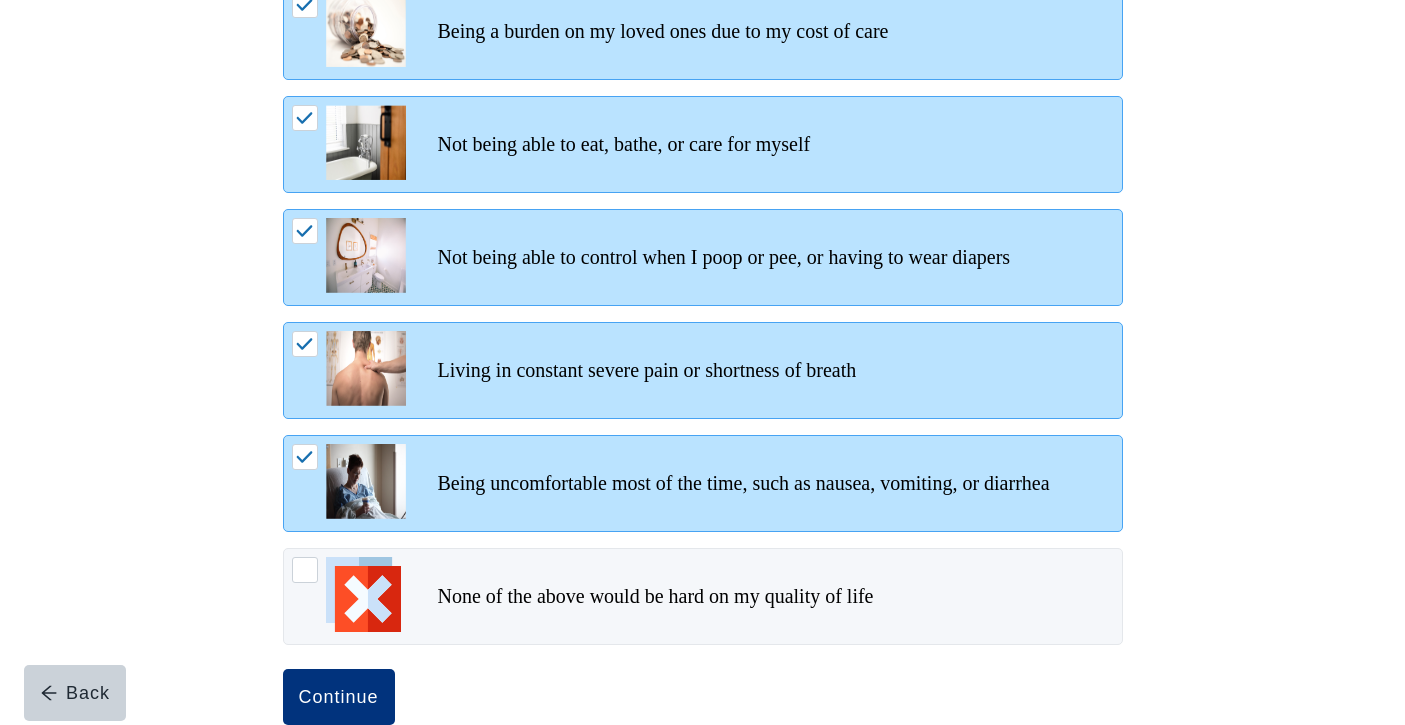 scroll, scrollTop: 375, scrollLeft: 0, axis: vertical 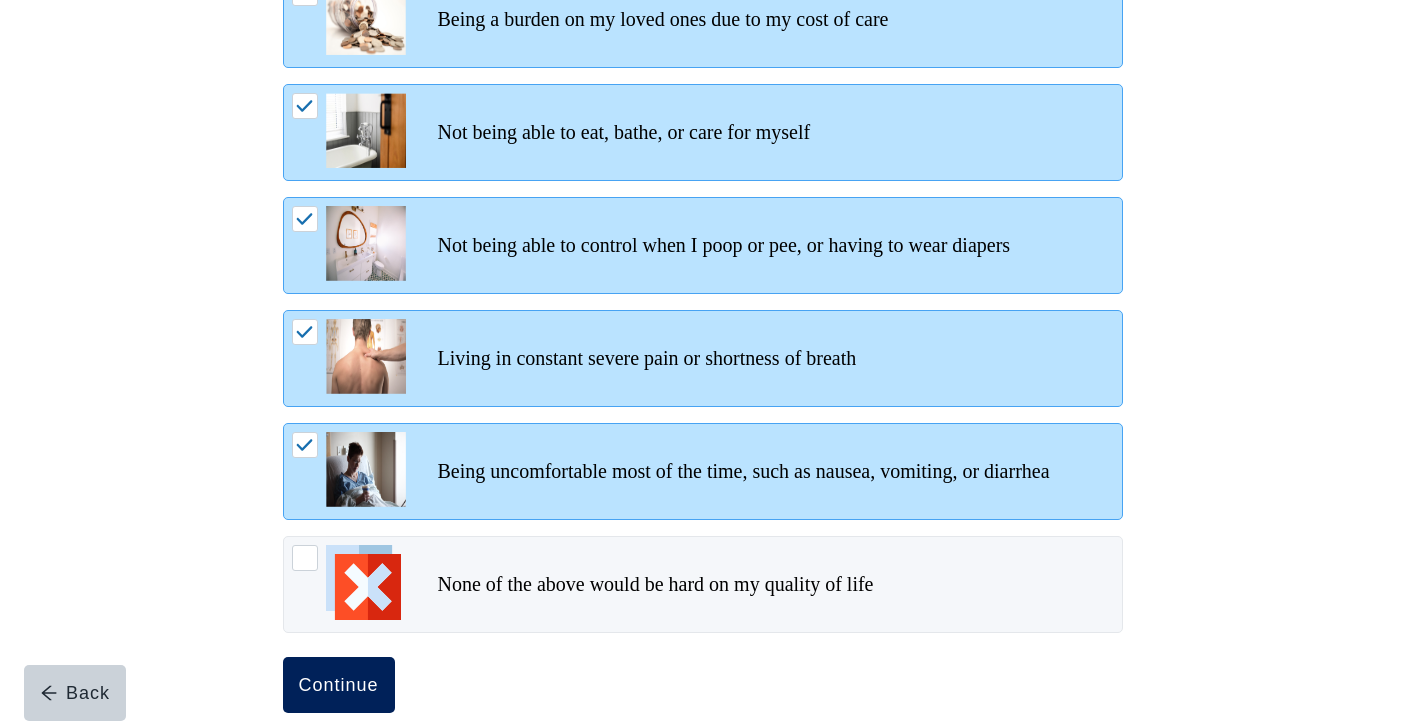 click on "Continue" at bounding box center [339, 685] 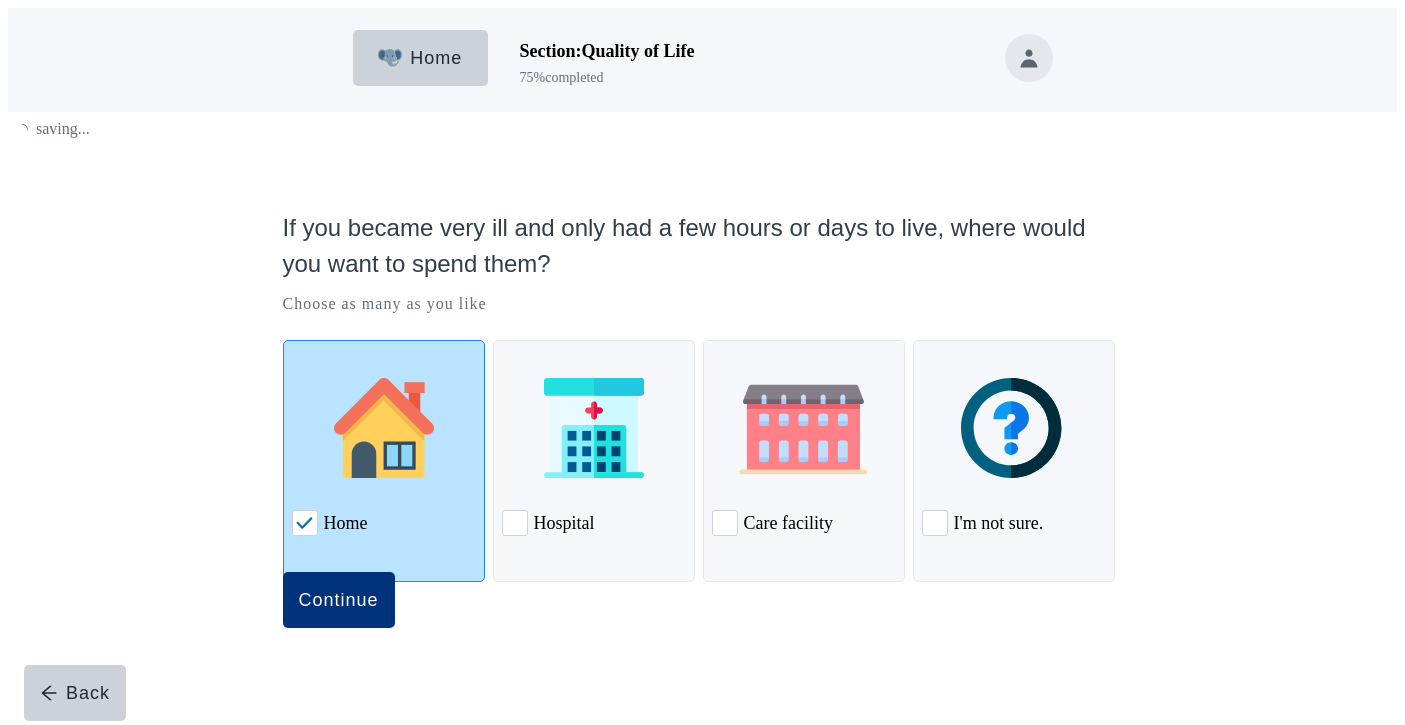 scroll, scrollTop: 0, scrollLeft: 0, axis: both 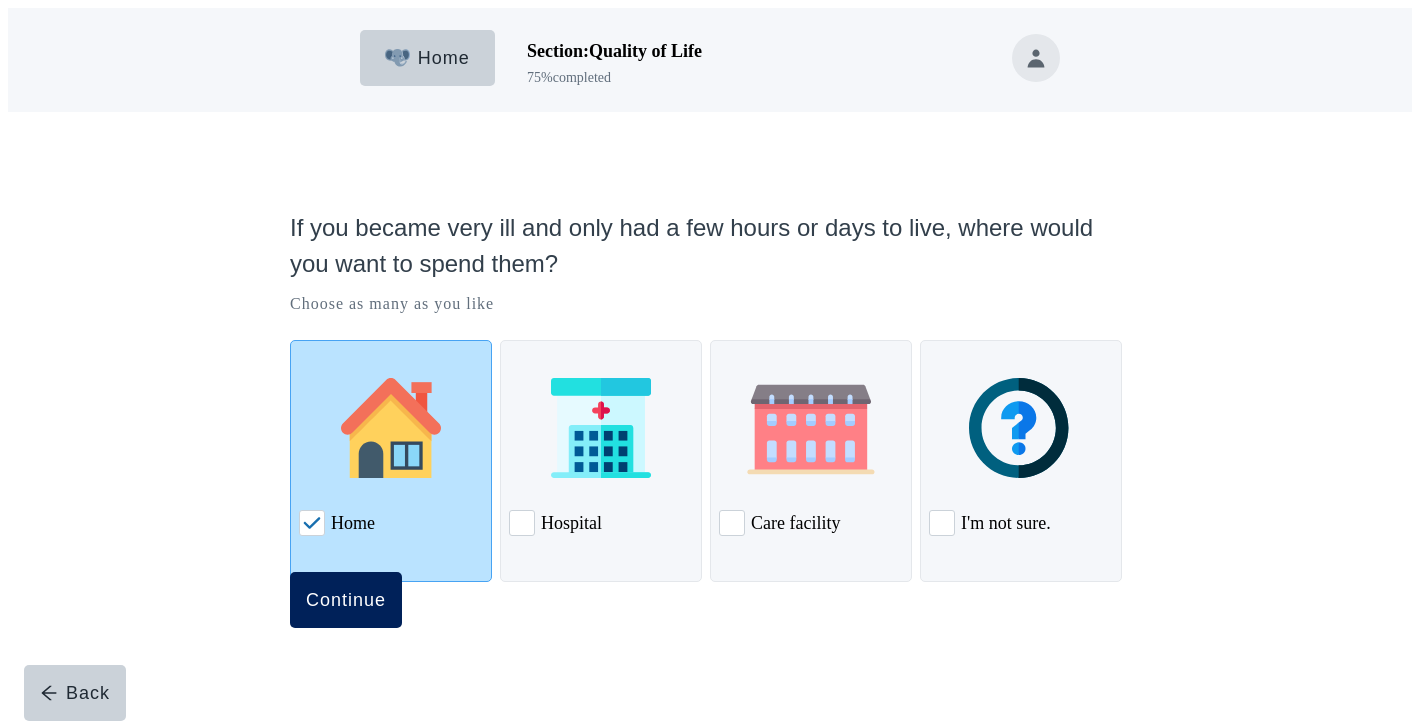click on "Continue" at bounding box center (346, 600) 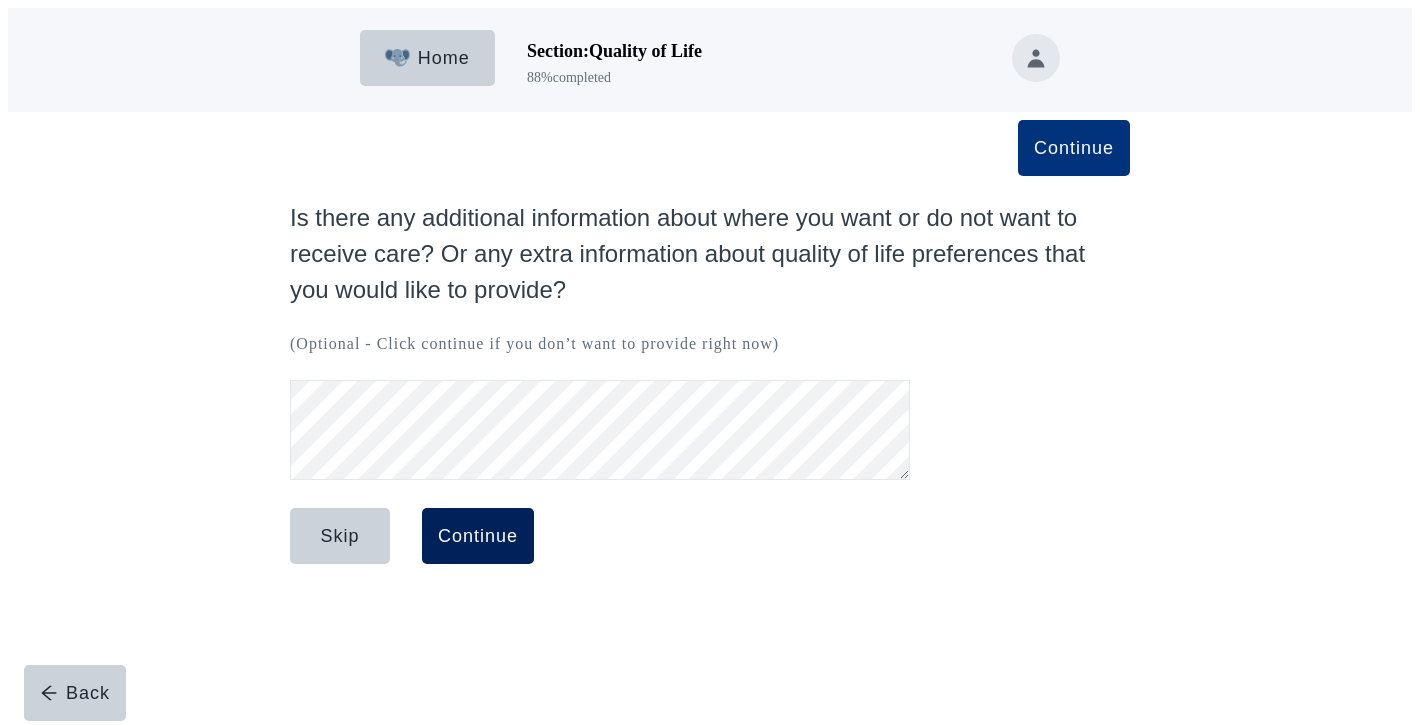 click on "Continue" at bounding box center (478, 536) 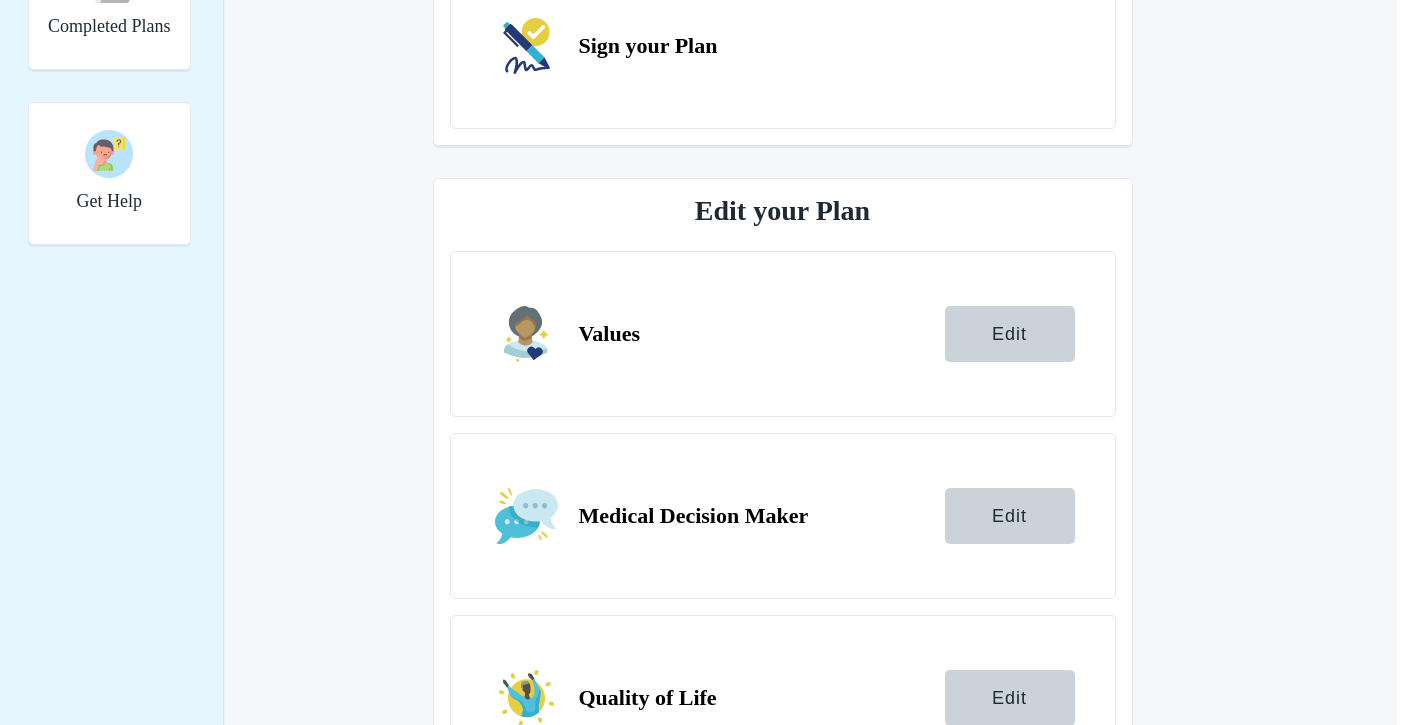 scroll, scrollTop: 752, scrollLeft: 0, axis: vertical 